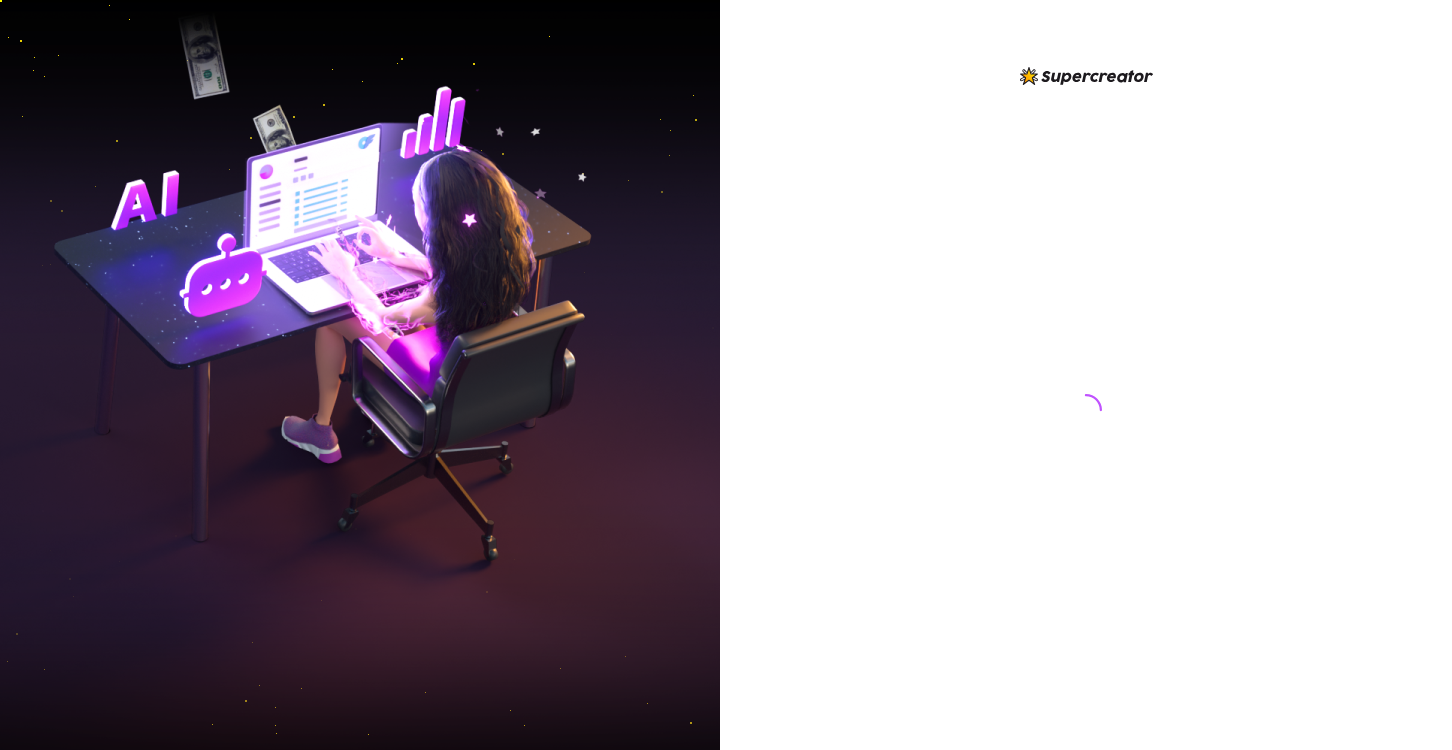 scroll, scrollTop: 0, scrollLeft: 0, axis: both 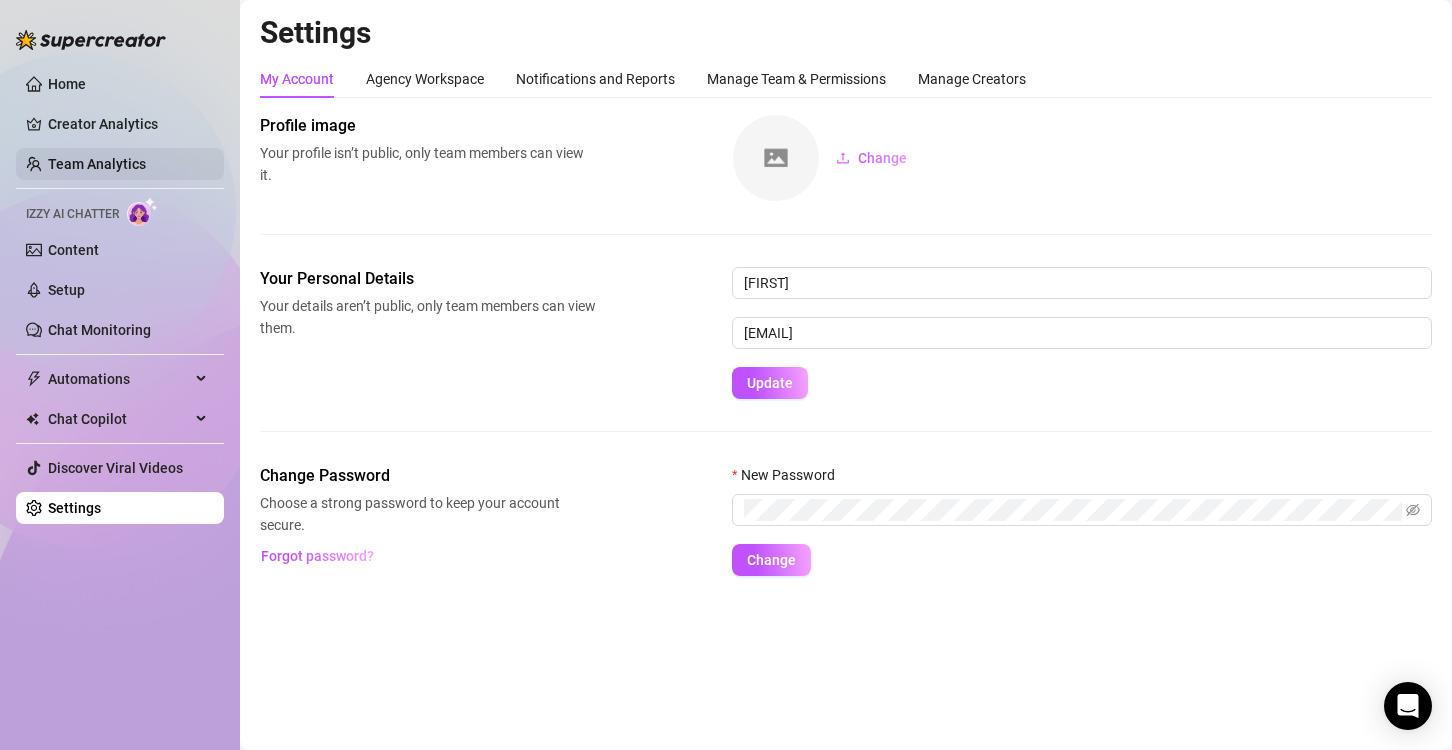 click on "Team Analytics" at bounding box center (97, 164) 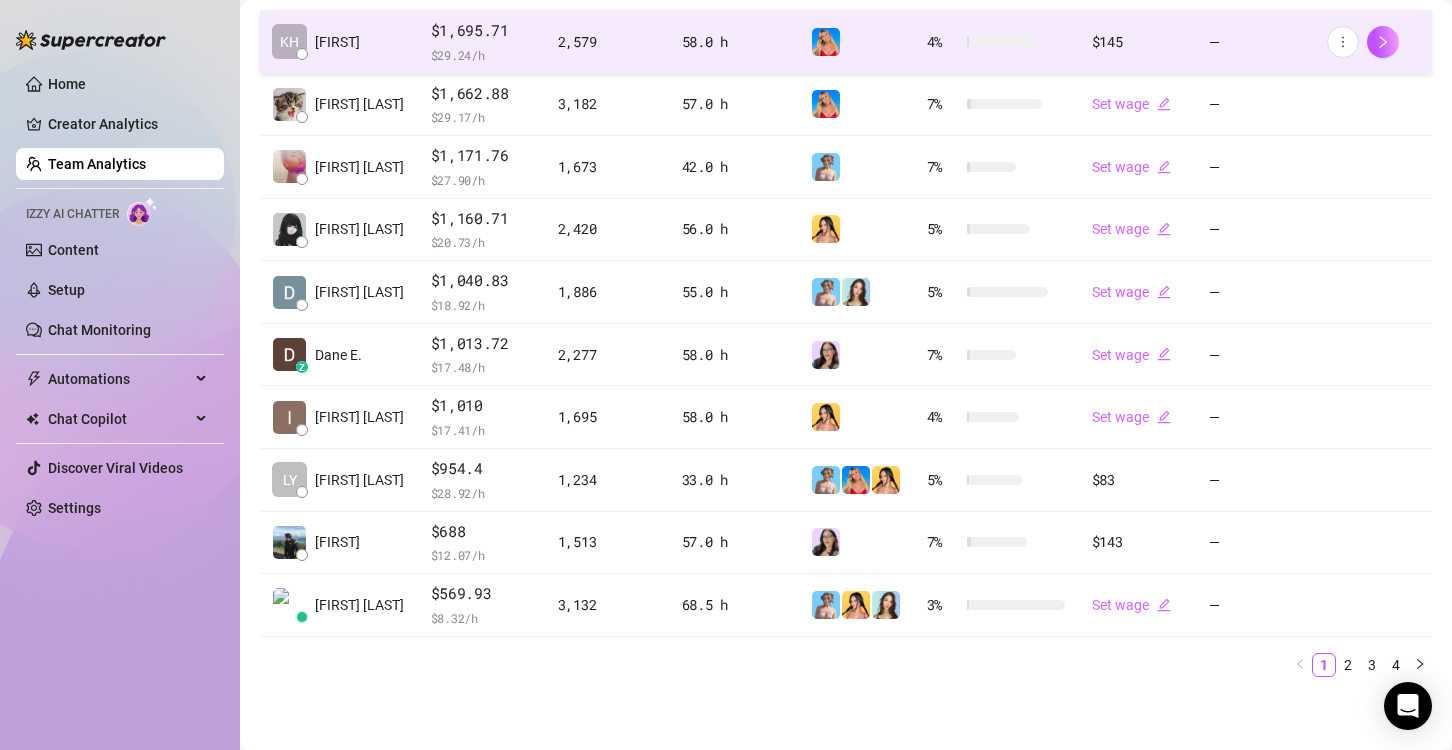 scroll, scrollTop: 207, scrollLeft: 0, axis: vertical 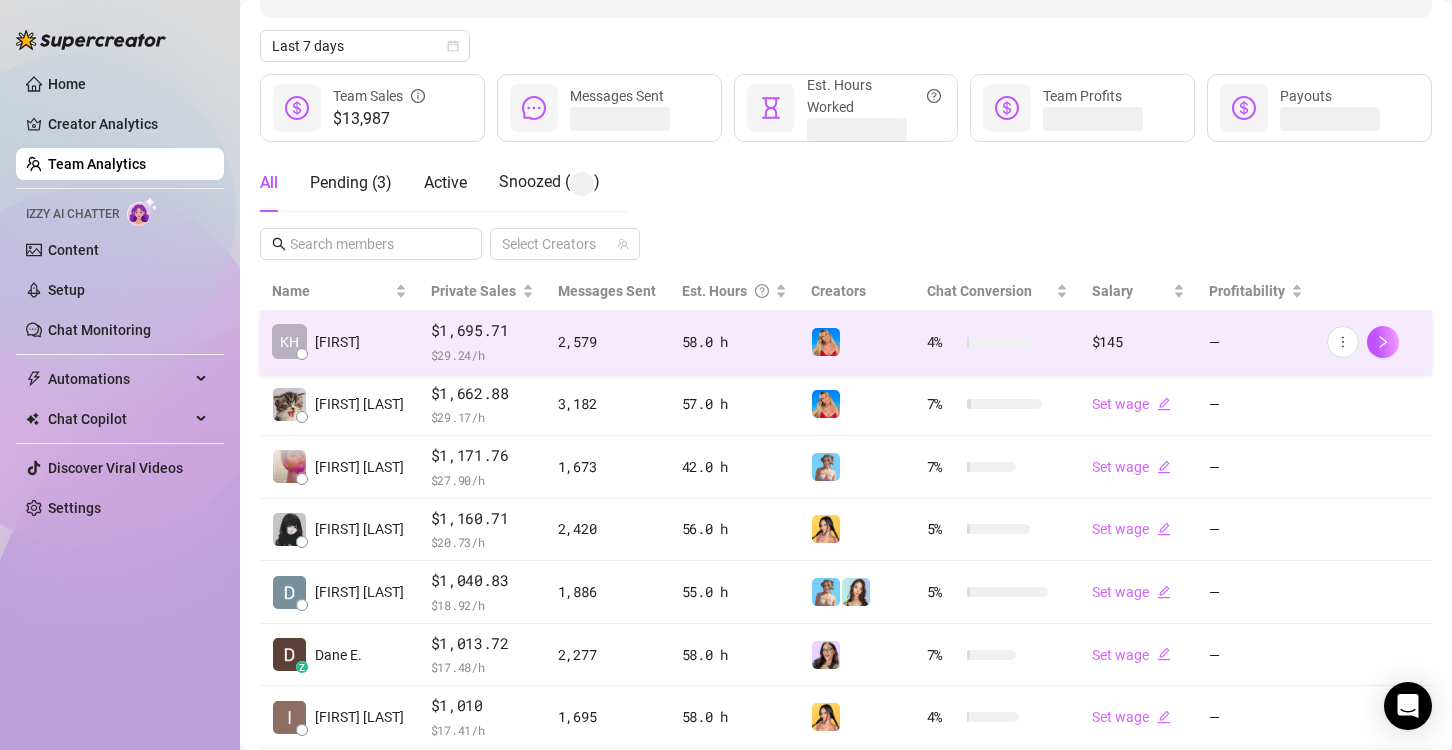 click at bounding box center [857, 342] 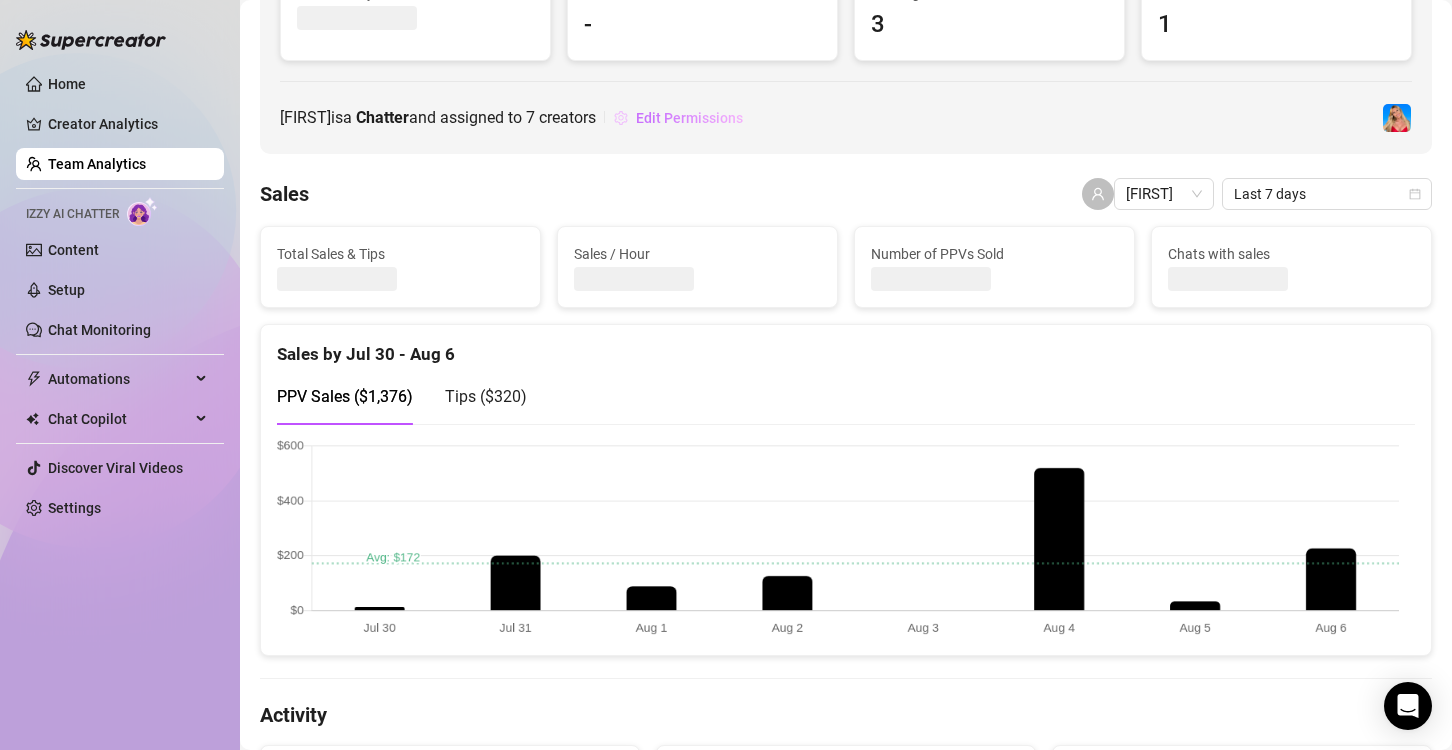 click on "Edit Permissions" at bounding box center [689, 118] 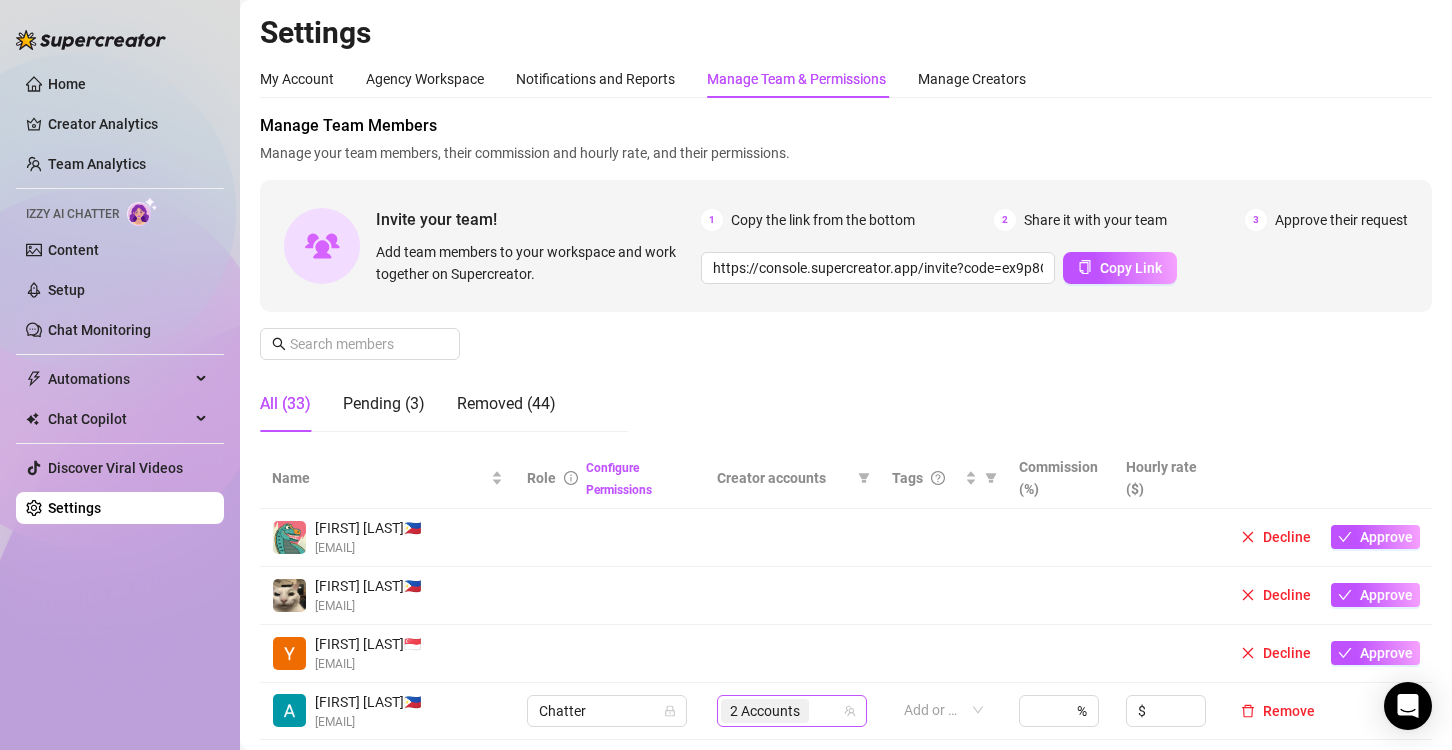 scroll, scrollTop: 200, scrollLeft: 0, axis: vertical 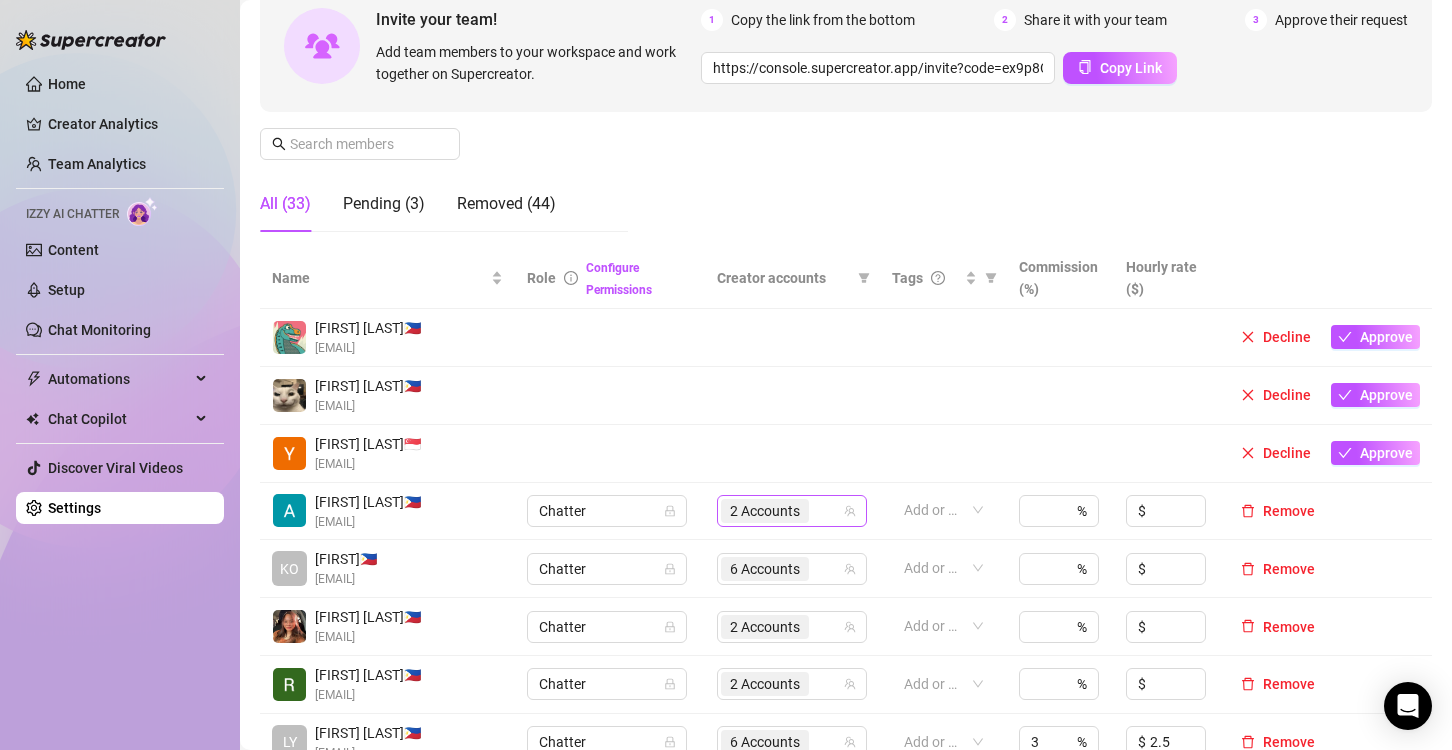 click on "2 Accounts" at bounding box center [765, 511] 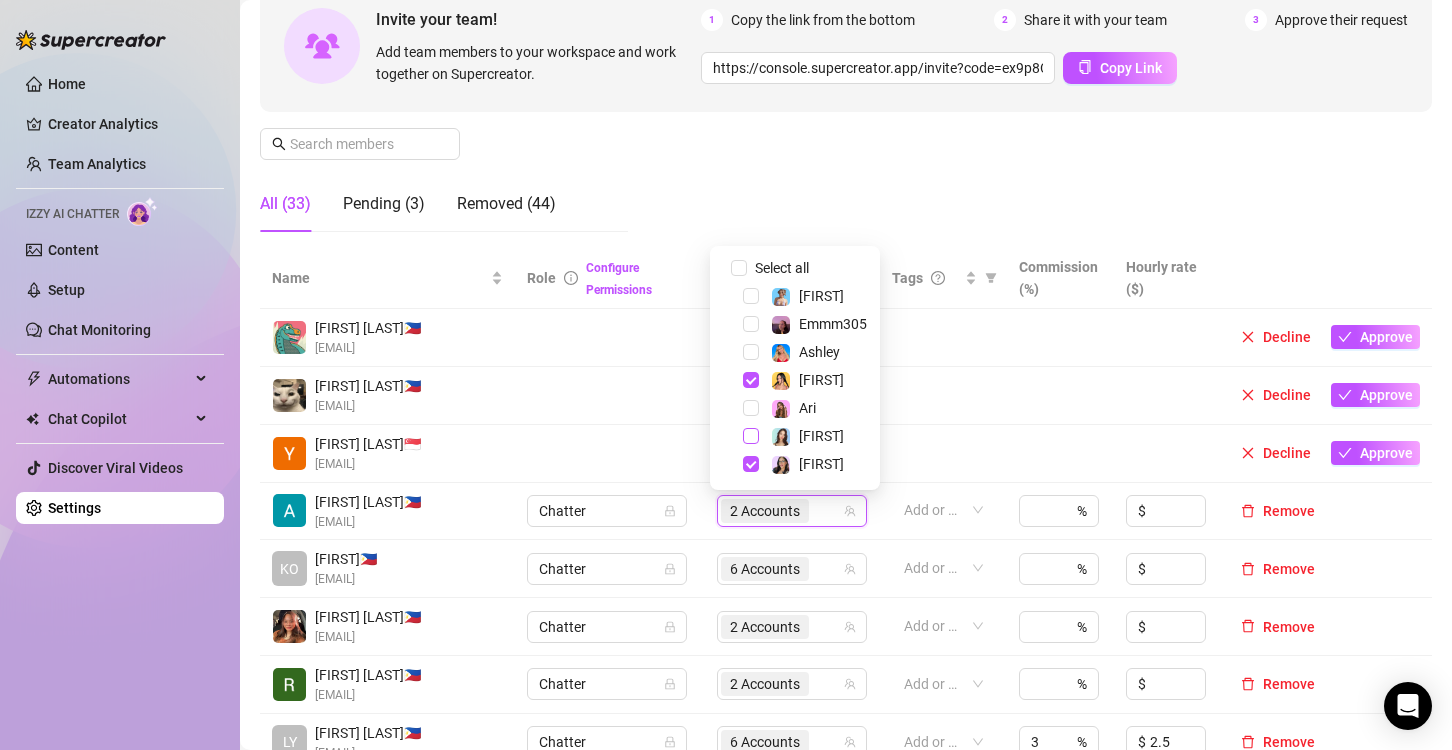 click at bounding box center [751, 436] 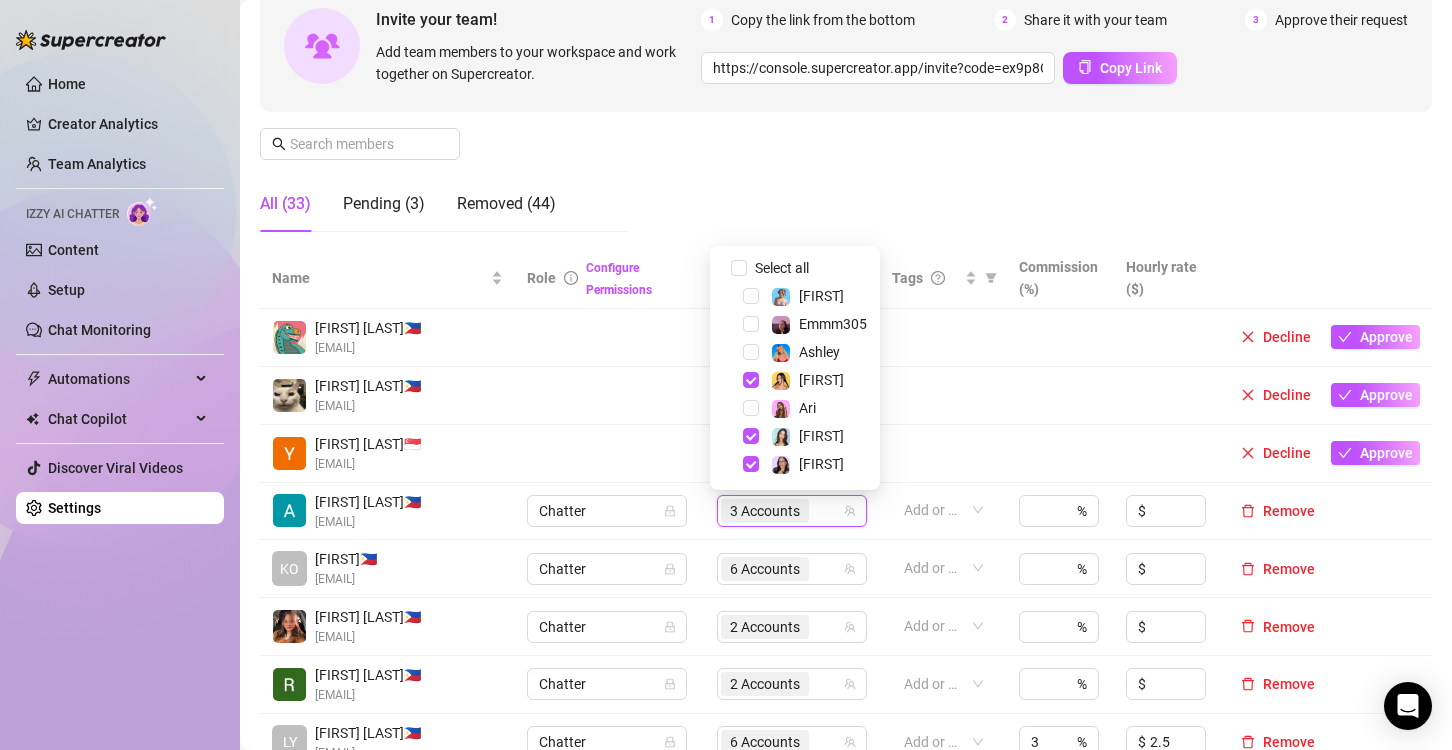 click on "Manage Team Members Manage your team members, their commission and hourly rate, and their permissions. Invite your team! Add team members to your workspace and work together on Supercreator. 1 Copy the link from the bottom 2 Share it with your team 3 Approve their request https://console.supercreator.app/invite?code=ex9p8CB5MbYFC0n1UXRFWxGJzep2&workspace=Dream Copy Link All (33) Pending (3) Removed (44)" at bounding box center (846, 81) 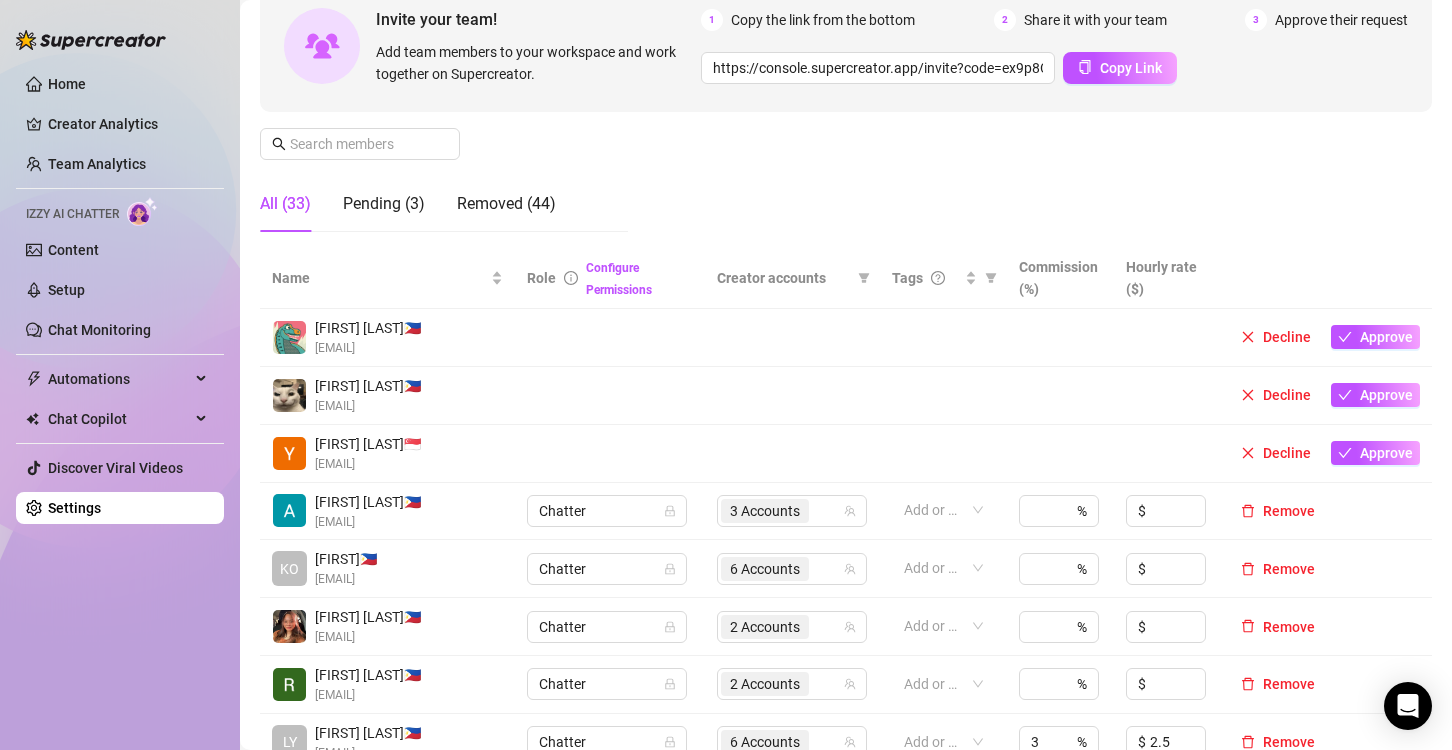 scroll, scrollTop: 600, scrollLeft: 0, axis: vertical 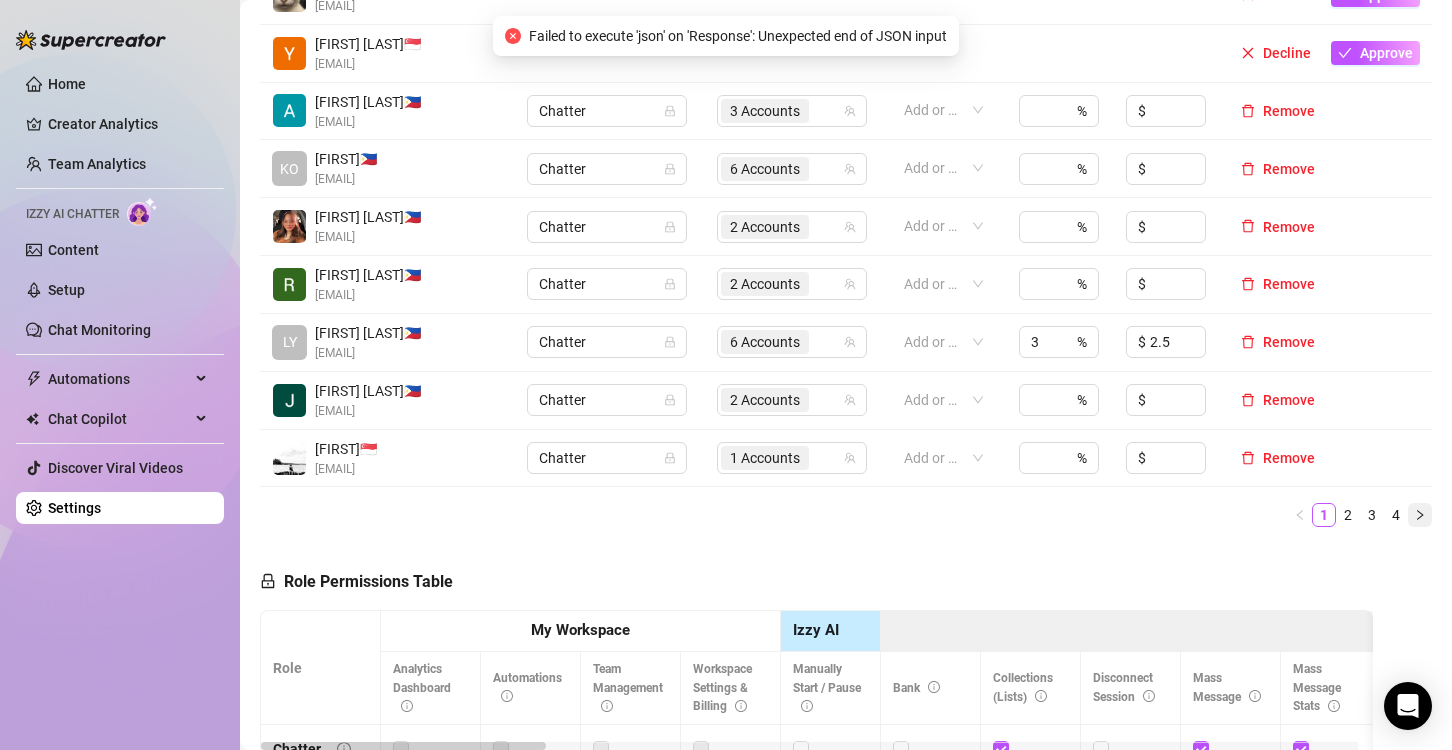 click 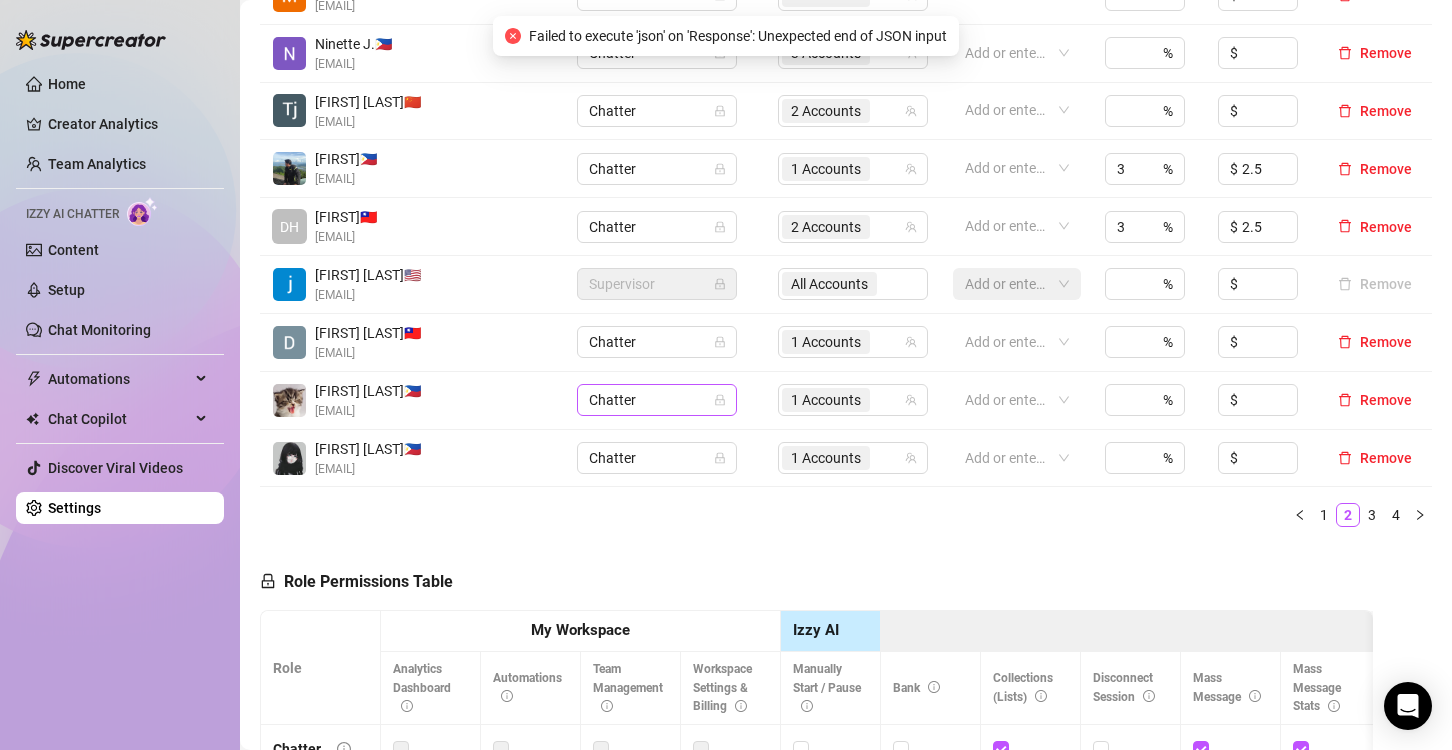 scroll, scrollTop: 500, scrollLeft: 0, axis: vertical 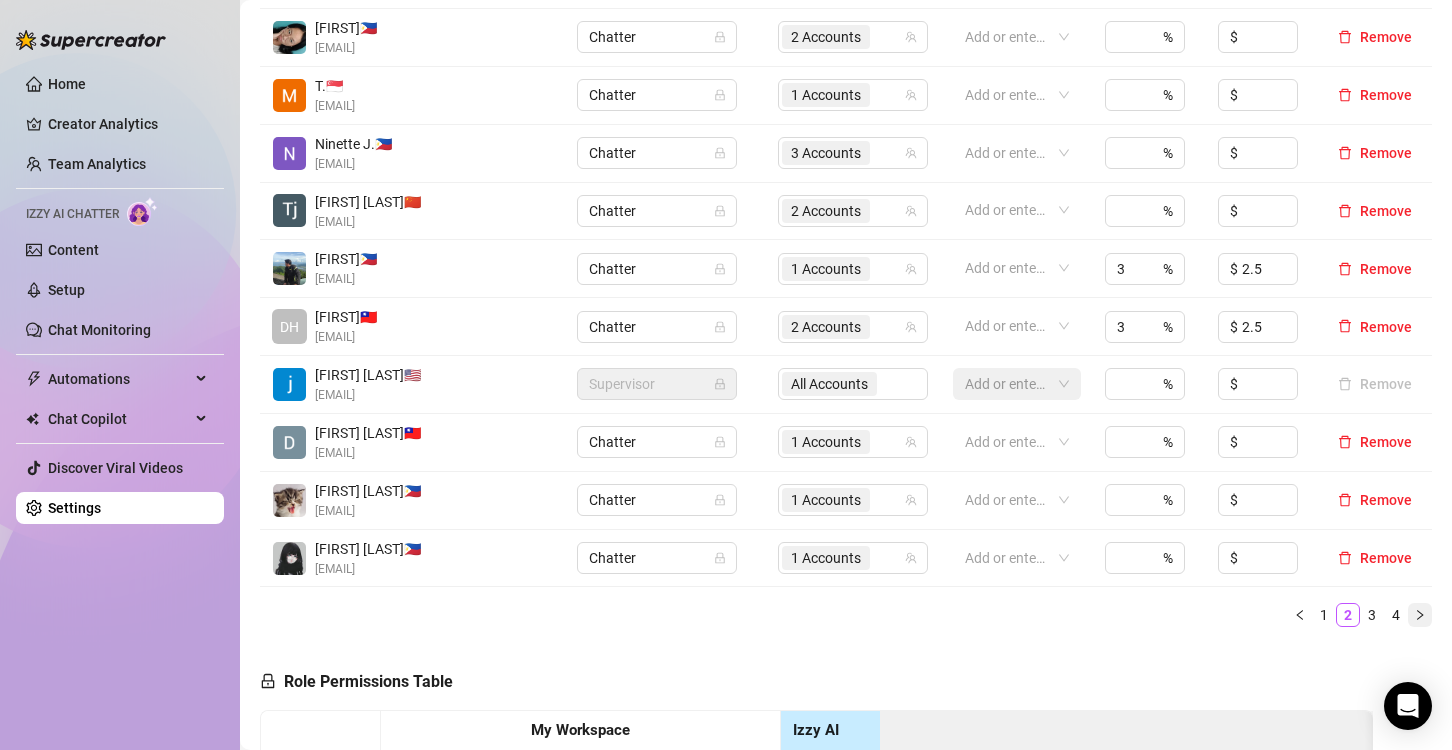 click 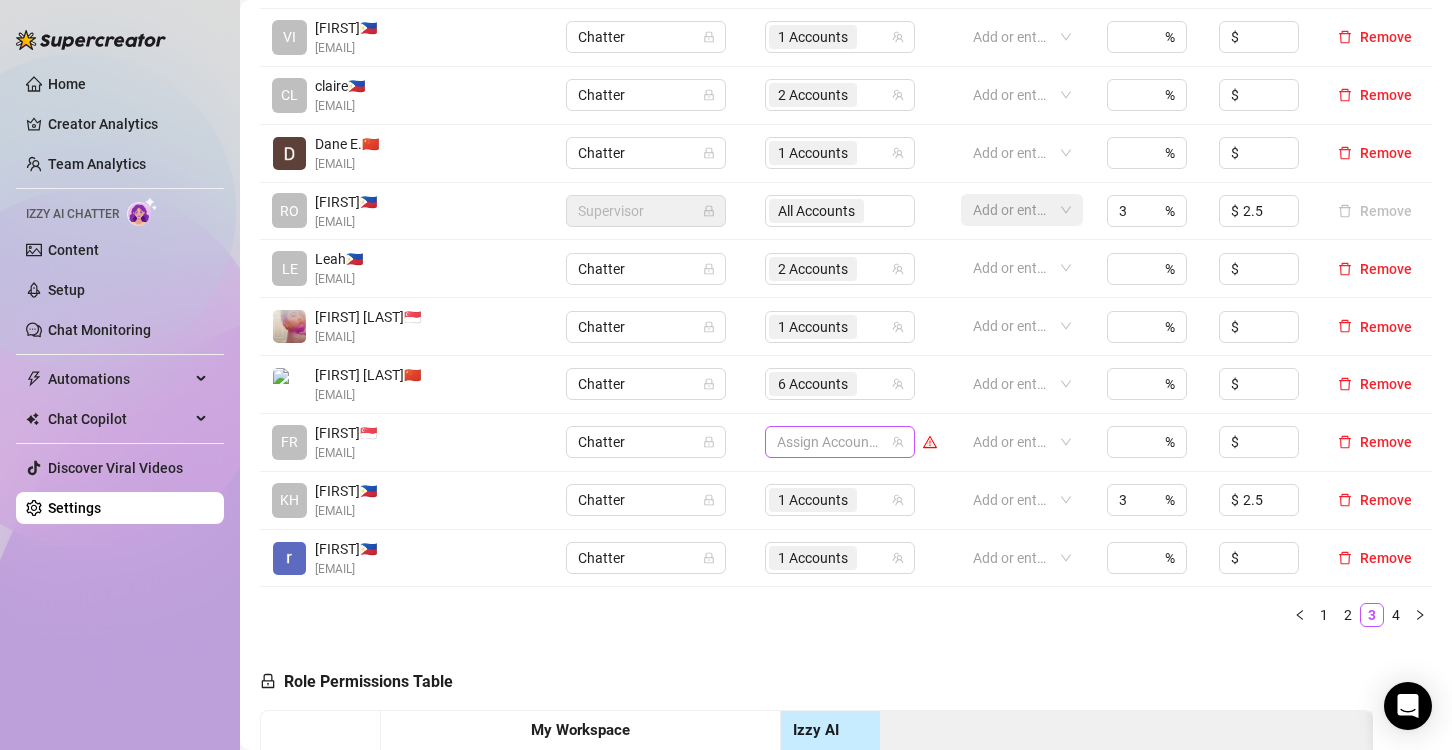 click at bounding box center [829, 442] 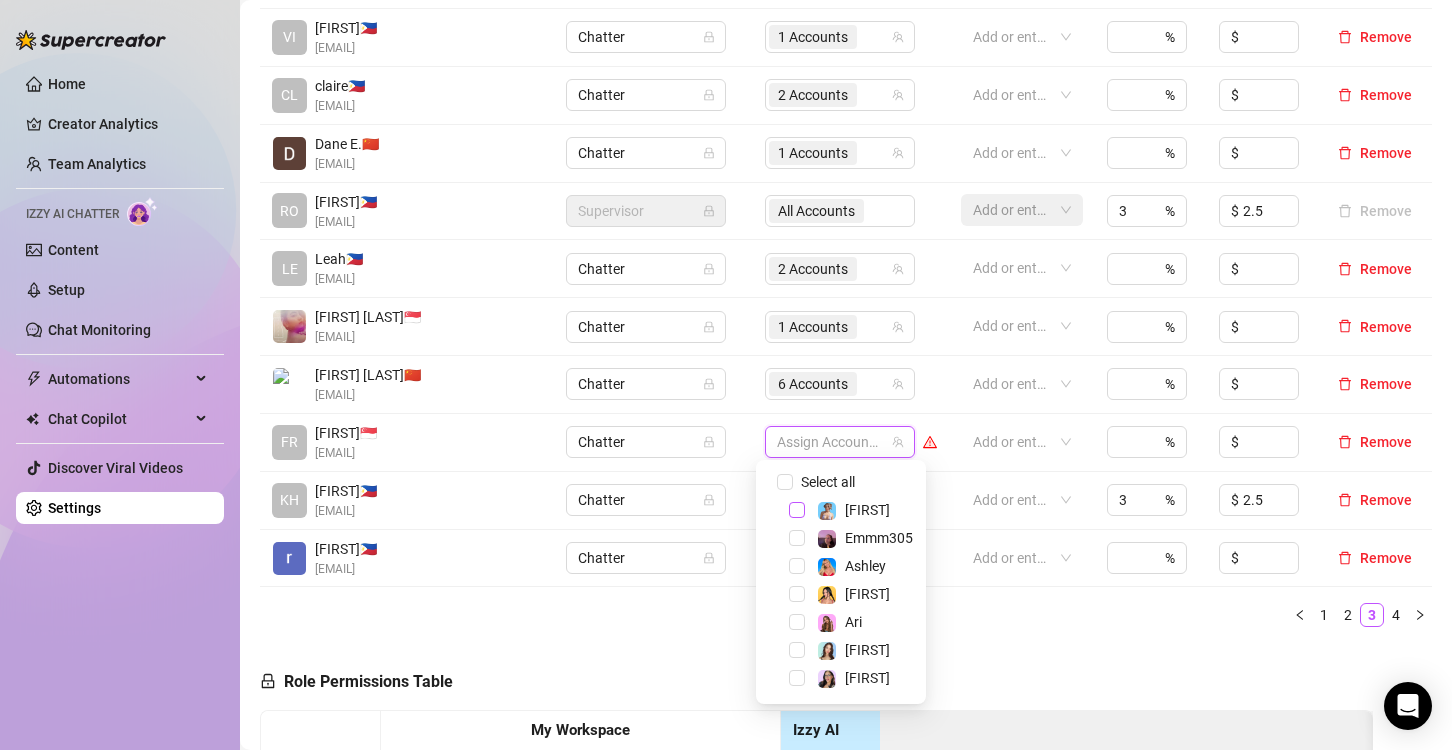 click at bounding box center (797, 510) 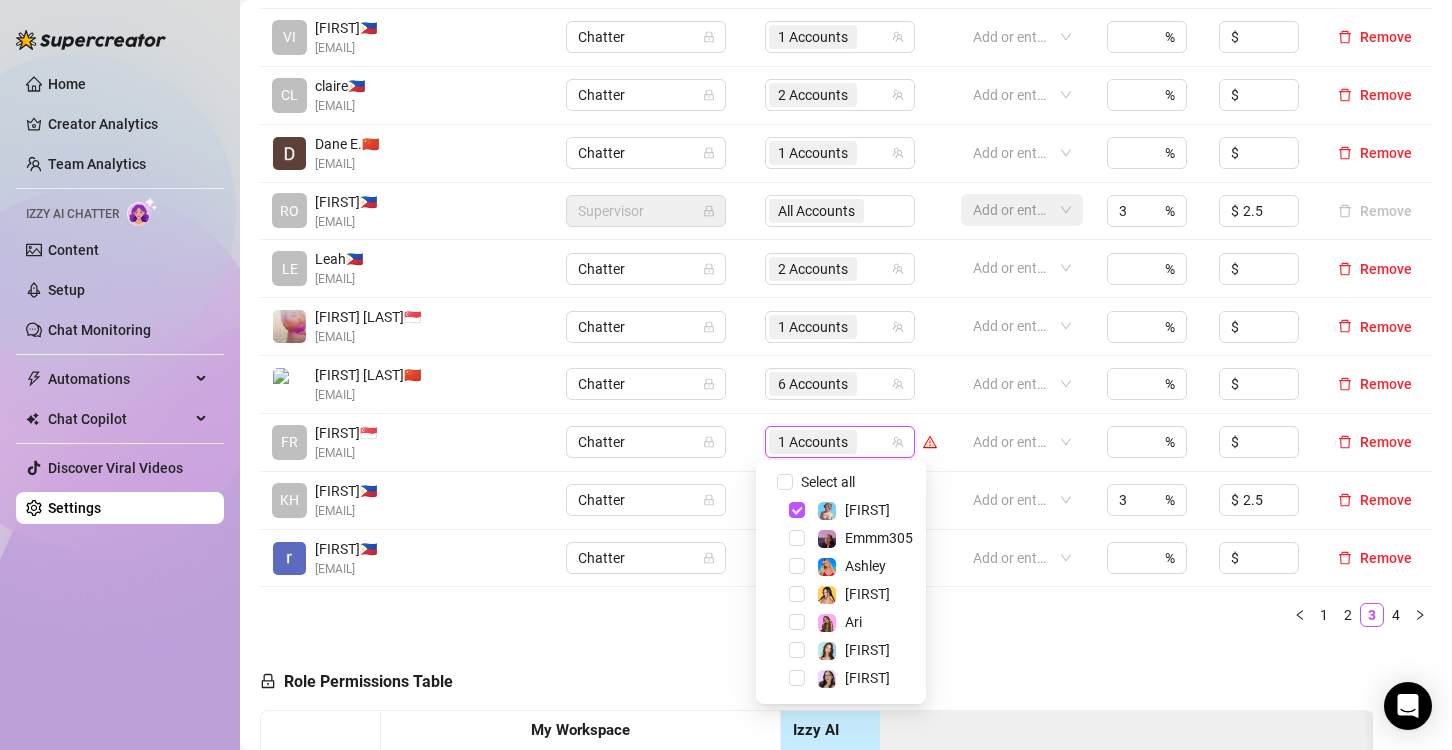 click on "Role Permissions Table Role My Workspace Izzy AI OnlyFans Side Menu OnlyFans Chat Page OnlyFans Account Settings OnlyFans Statements Page Analytics Dashboard Automations Team Management Workspace Settings & Billing Manually Start / Pause Bank Collections (Lists) Disconnect Session Mass Message Mass Message Stats My Profile Notifications Your Cards Posts Promotions Queue Referrals Release Forms Statistics Story & Highlights Streaming Vault Chats Chat - Add New Media Account Fans and following General (Display) Messaging Notifications Privacy and safety Profile Social Media Story Streaming Subscription price and bundles Tracking Links Statements (Earnings) Chargebacks Earnings Statistics Payout Requests Referrals                                                                                     Chatter Account Manager Team Manager Supervisor Owner Analyst" at bounding box center (816, 917) 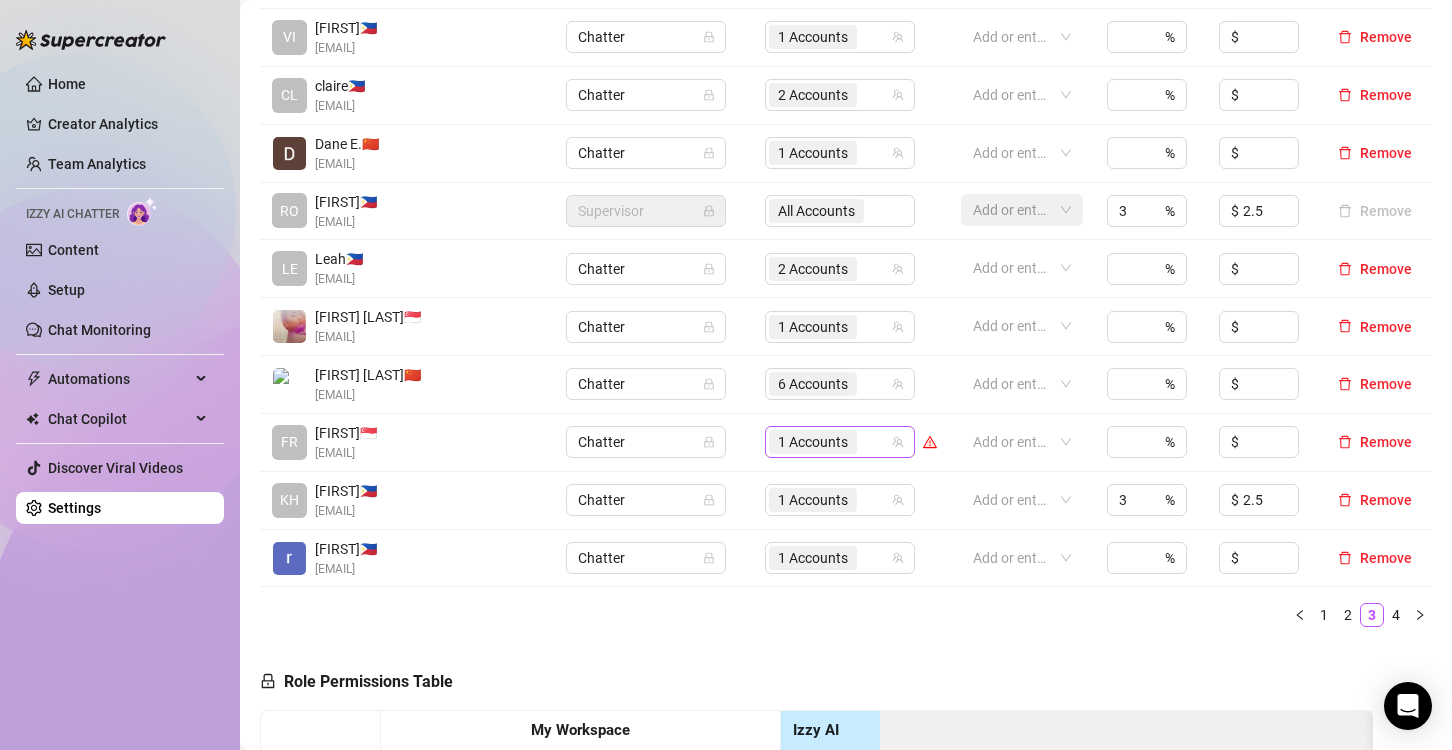 click on "1 Accounts" at bounding box center [813, 442] 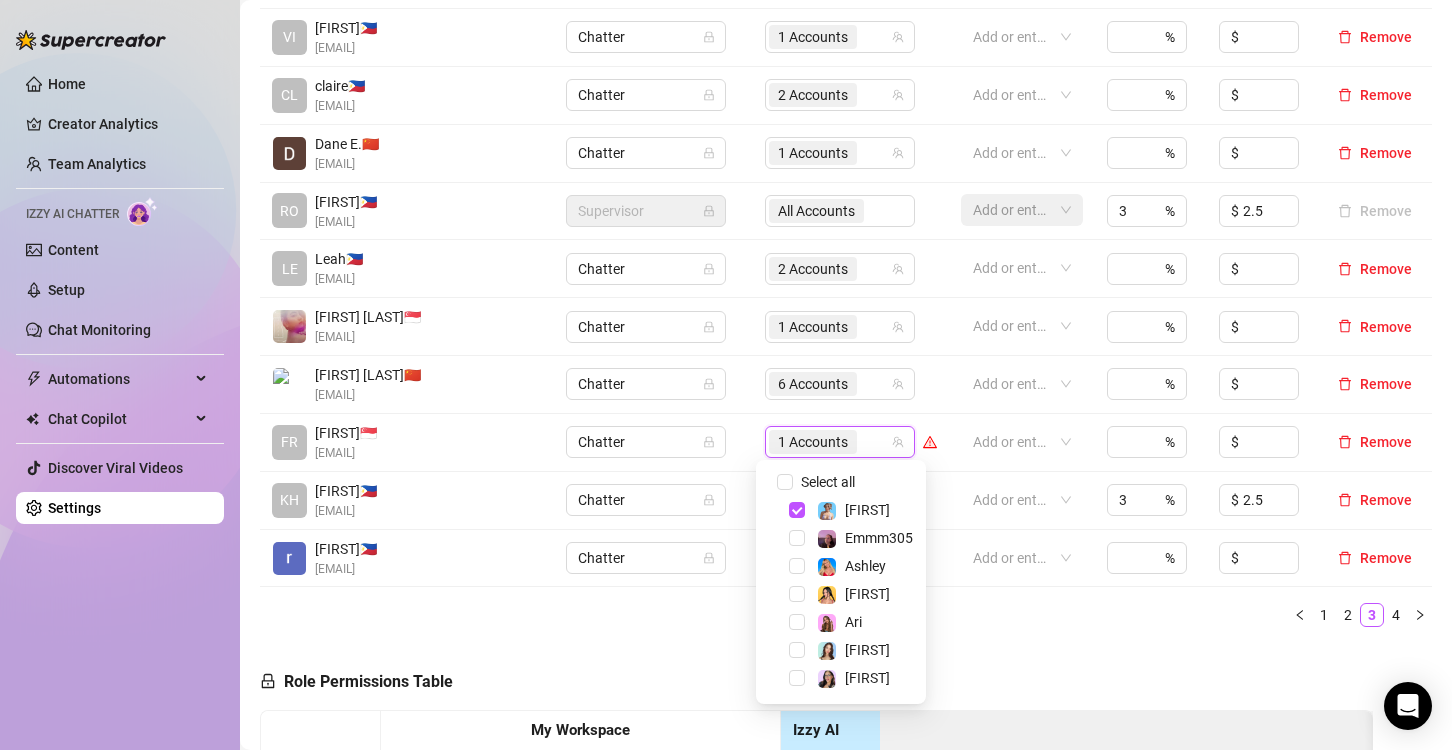 click on "Role Permissions Table Role My Workspace Izzy AI OnlyFans Side Menu OnlyFans Chat Page OnlyFans Account Settings OnlyFans Statements Page Analytics Dashboard Automations Team Management Workspace Settings & Billing Manually Start / Pause Bank Collections (Lists) Disconnect Session Mass Message Mass Message Stats My Profile Notifications Your Cards Posts Promotions Queue Referrals Release Forms Statistics Story & Highlights Streaming Vault Chats Chat - Add New Media Account Fans and following General (Display) Messaging Notifications Privacy and safety Profile Social Media Story Streaming Subscription price and bundles Tracking Links Statements (Earnings) Chargebacks Earnings Statistics Payout Requests Referrals                                                                                     Chatter Account Manager Team Manager Supervisor Owner Analyst" at bounding box center (816, 917) 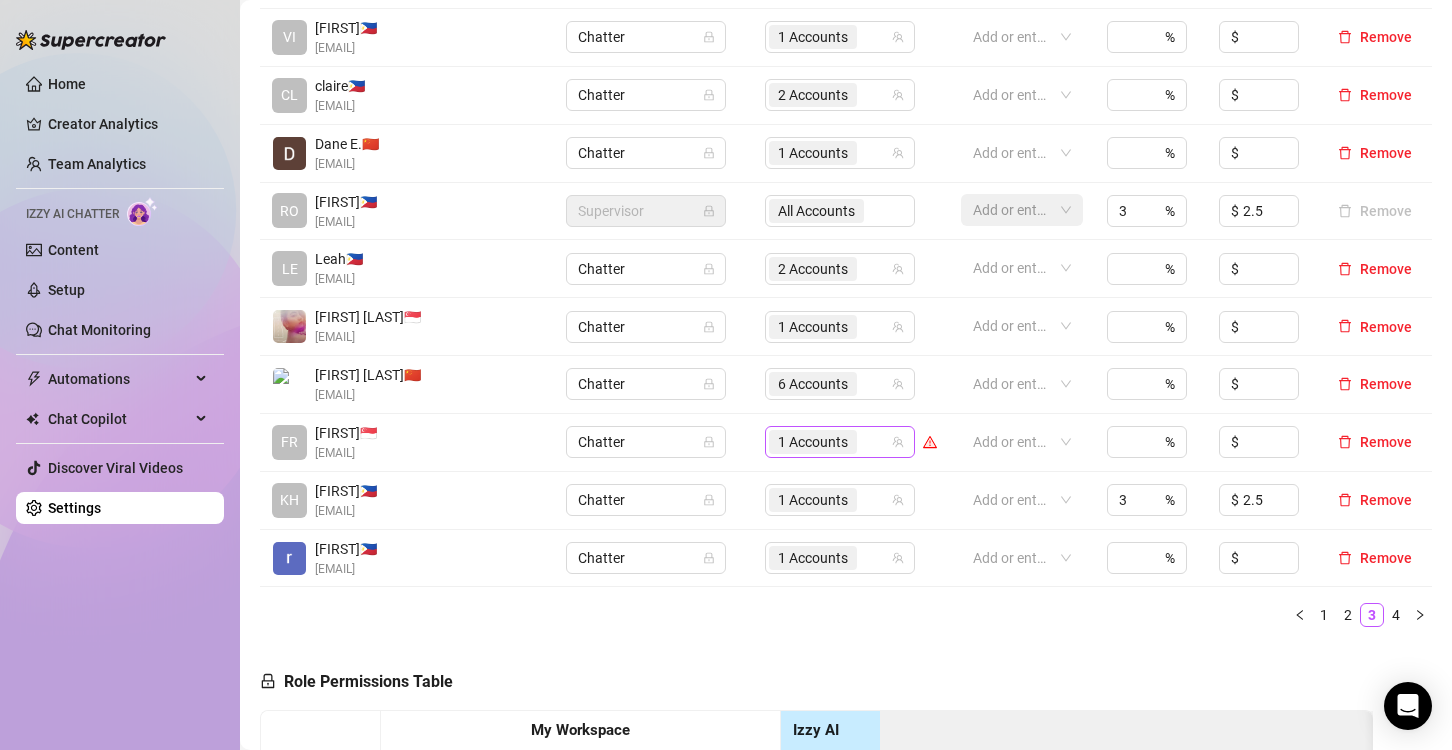click on "1 Accounts" at bounding box center (813, 442) 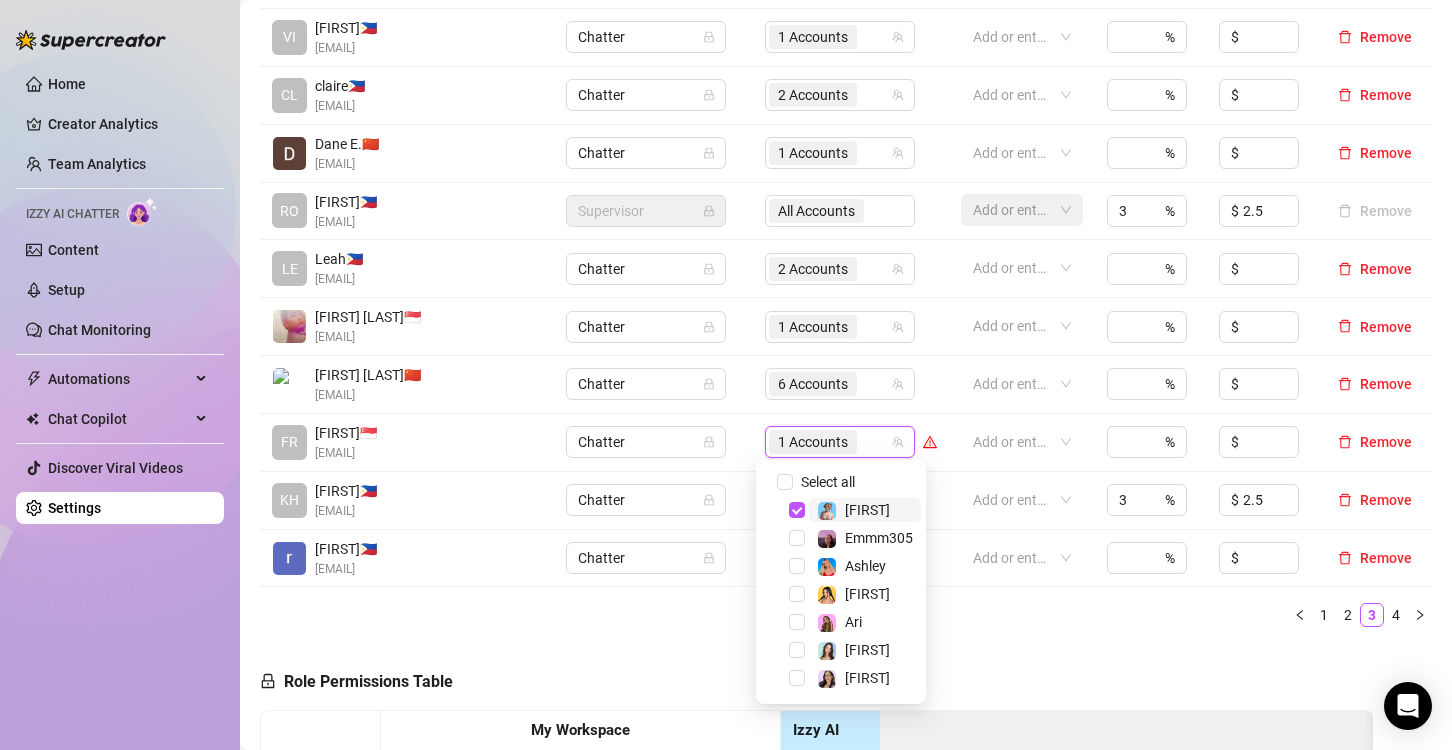 click on "Role Permissions Table Role My Workspace Izzy AI OnlyFans Side Menu OnlyFans Chat Page OnlyFans Account Settings OnlyFans Statements Page Analytics Dashboard Automations Team Management Workspace Settings & Billing Manually Start / Pause Bank Collections (Lists) Disconnect Session Mass Message Mass Message Stats My Profile Notifications Your Cards Posts Promotions Queue Referrals Release Forms Statistics Story & Highlights Streaming Vault Chats Chat - Add New Media Account Fans and following General (Display) Messaging Notifications Privacy and safety Profile Social Media Story Streaming Subscription price and bundles Tracking Links Statements (Earnings) Chargebacks Earnings Statistics Payout Requests Referrals                                                                                     Chatter Account Manager Team Manager Supervisor Owner Analyst" at bounding box center (816, 917) 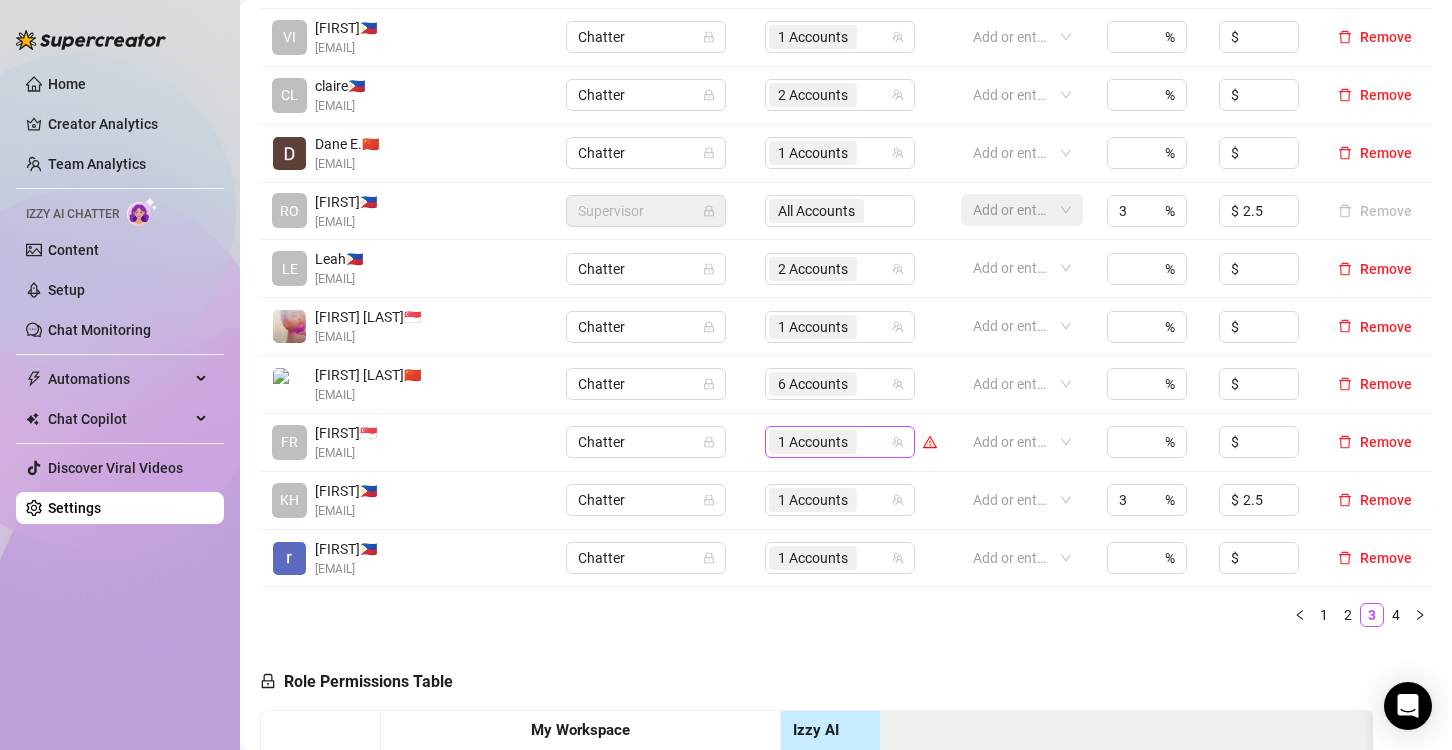 click on "1 Accounts" at bounding box center [813, 442] 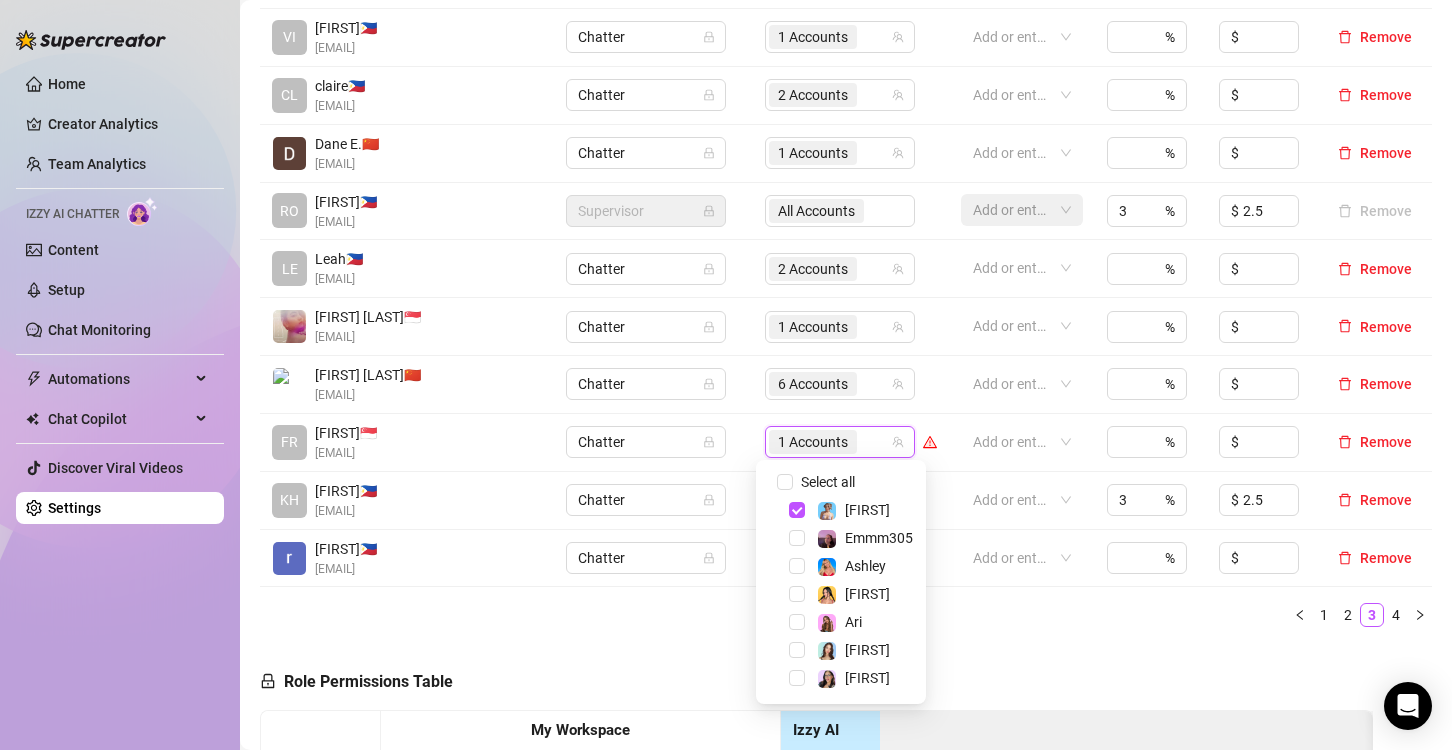 click on "[FIRST]" at bounding box center (841, 650) 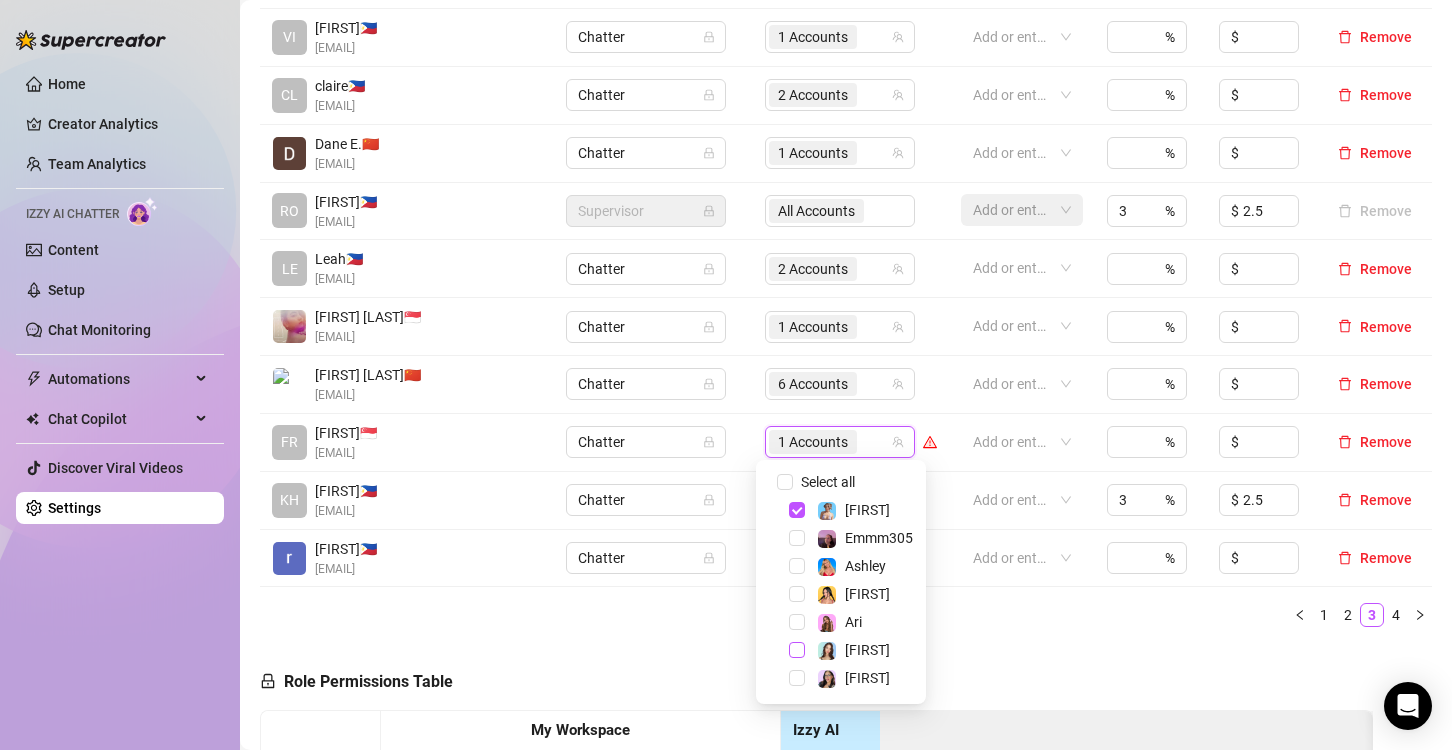 click at bounding box center [797, 650] 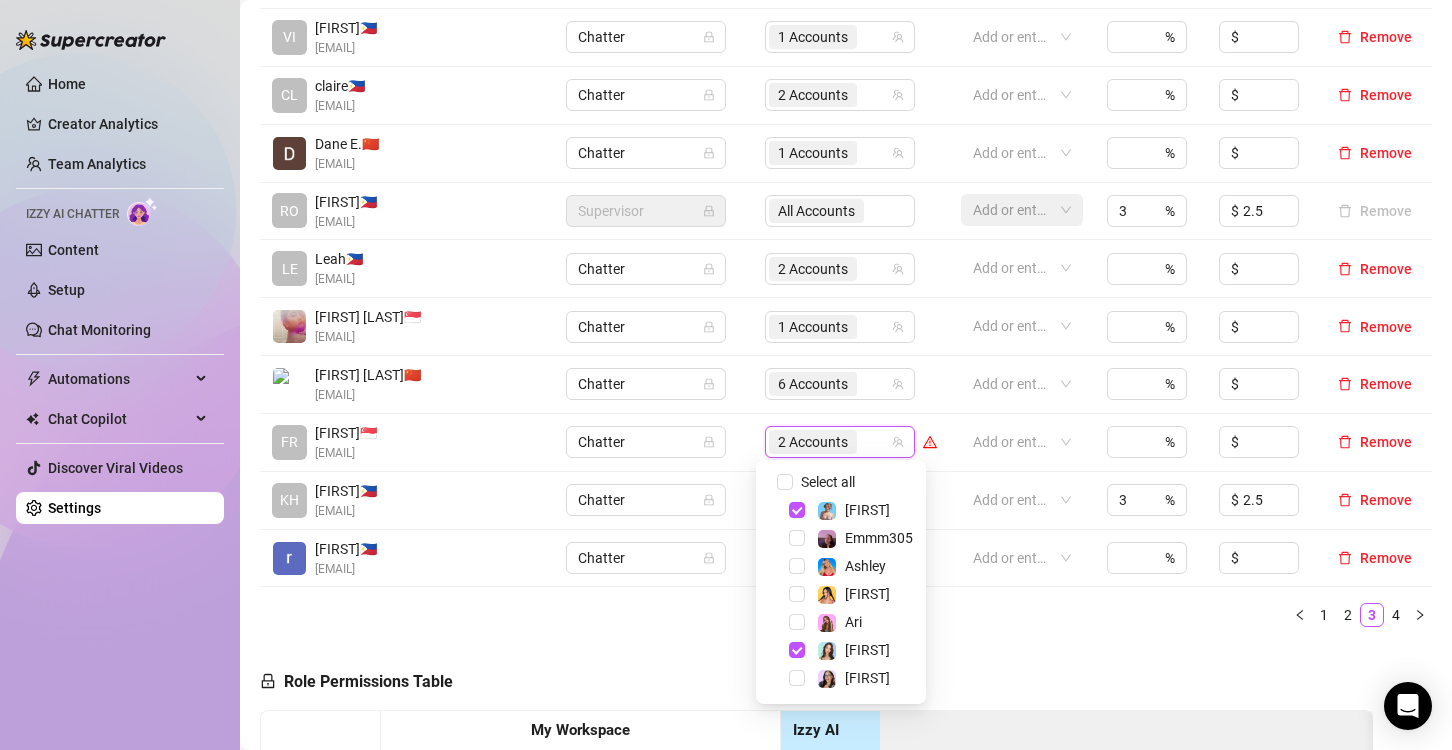 click on "Role Permissions Table Role My Workspace Izzy AI OnlyFans Side Menu OnlyFans Chat Page OnlyFans Account Settings OnlyFans Statements Page Analytics Dashboard Automations Team Management Workspace Settings & Billing Manually Start / Pause Bank Collections (Lists) Disconnect Session Mass Message Mass Message Stats My Profile Notifications Your Cards Posts Promotions Queue Referrals Release Forms Statistics Story & Highlights Streaming Vault Chats Chat - Add New Media Account Fans and following General (Display) Messaging Notifications Privacy and safety Profile Social Media Story Streaming Subscription price and bundles Tracking Links Statements (Earnings) Chargebacks Earnings Statistics Payout Requests Referrals                                                                                     Chatter Account Manager Team Manager Supervisor Owner Analyst" at bounding box center (816, 917) 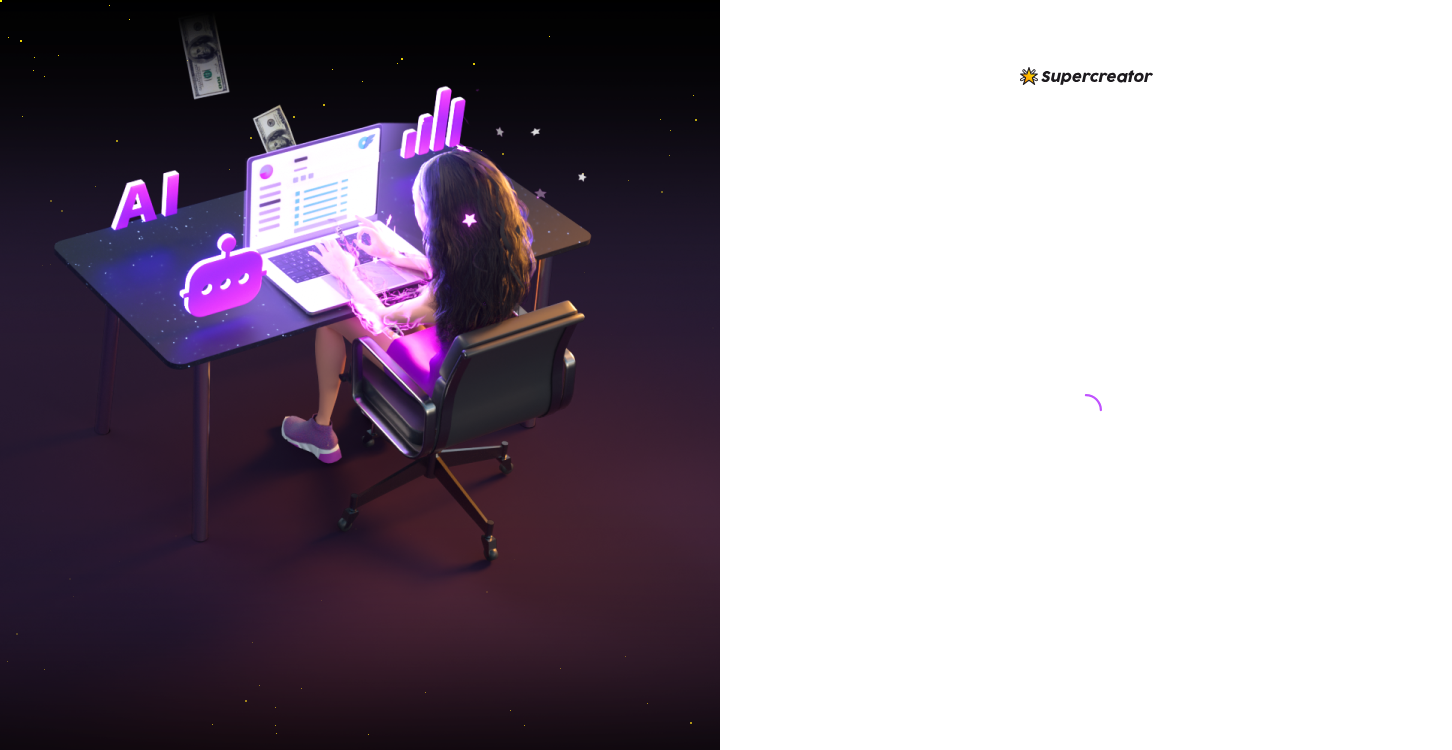 scroll, scrollTop: 0, scrollLeft: 0, axis: both 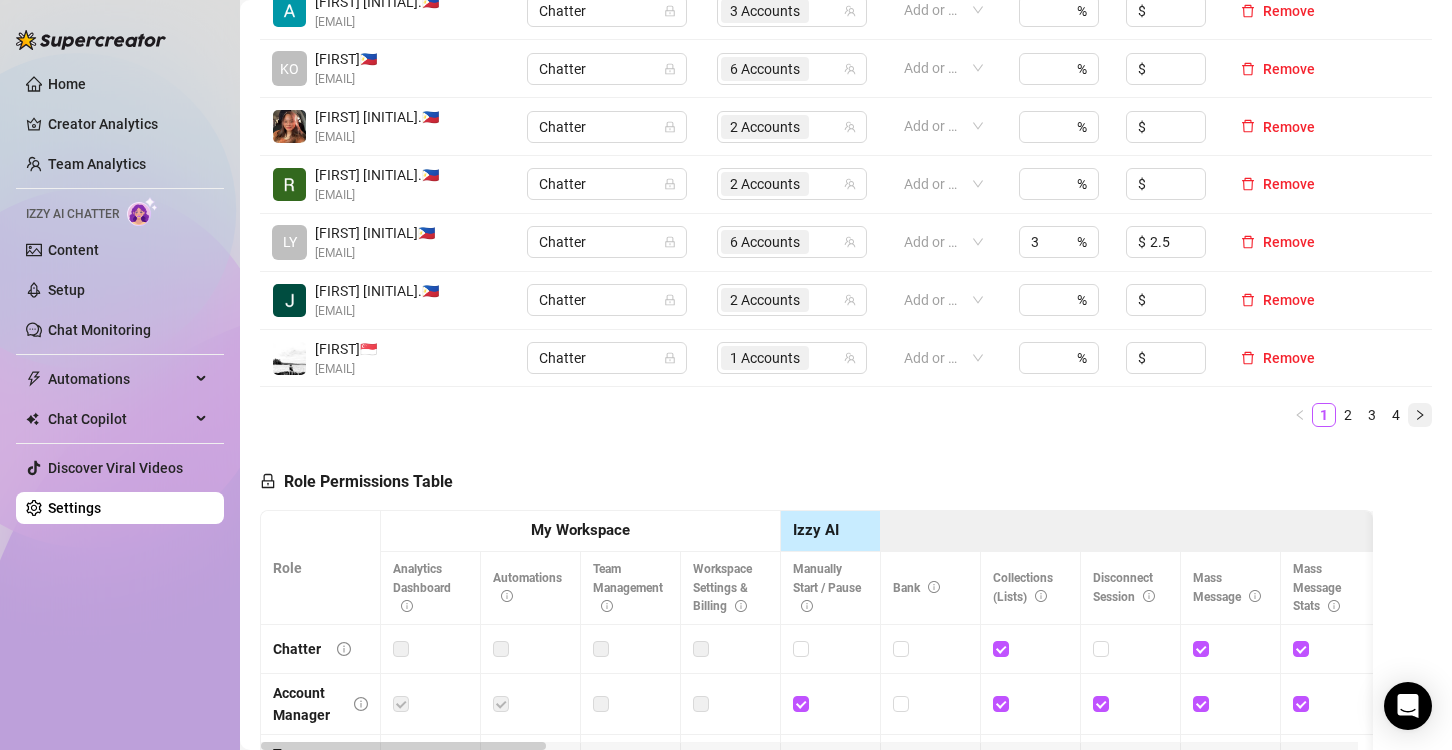 click 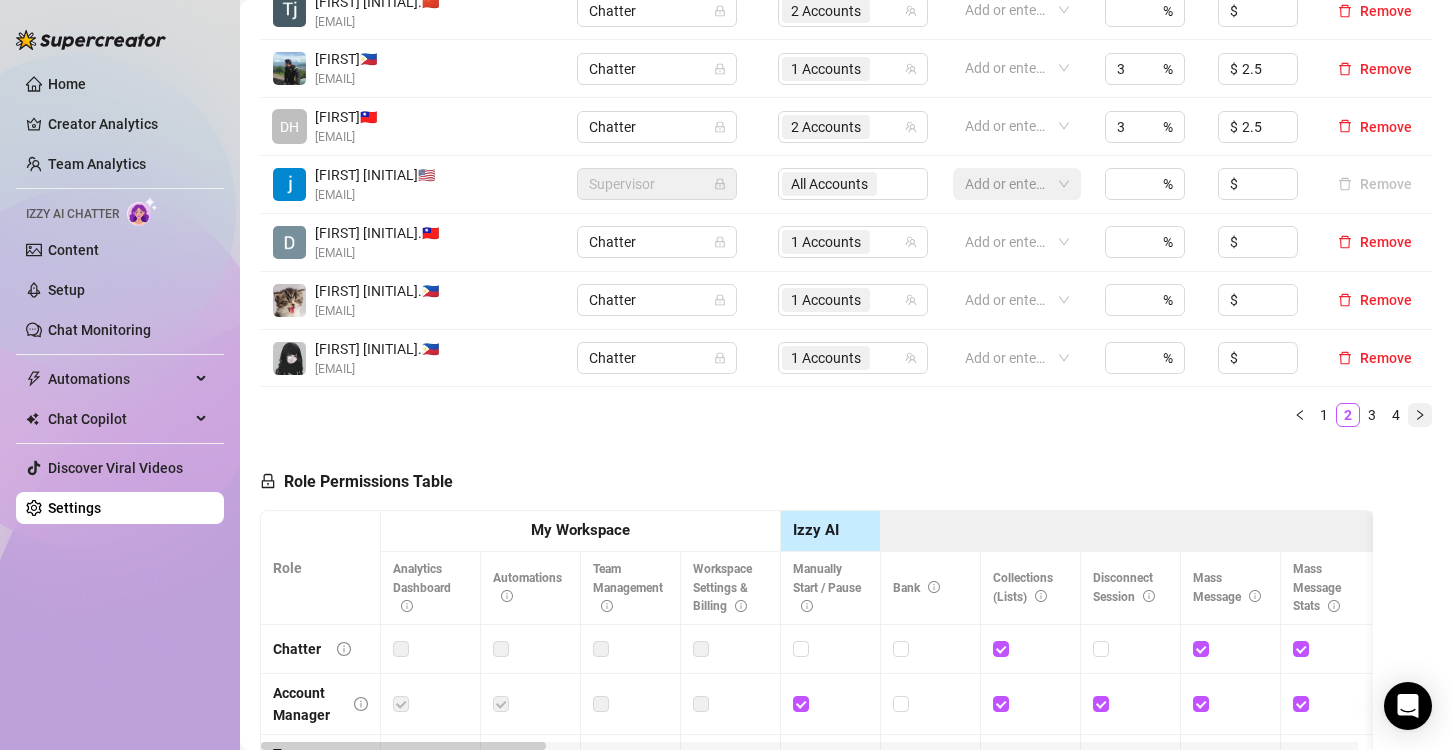 click 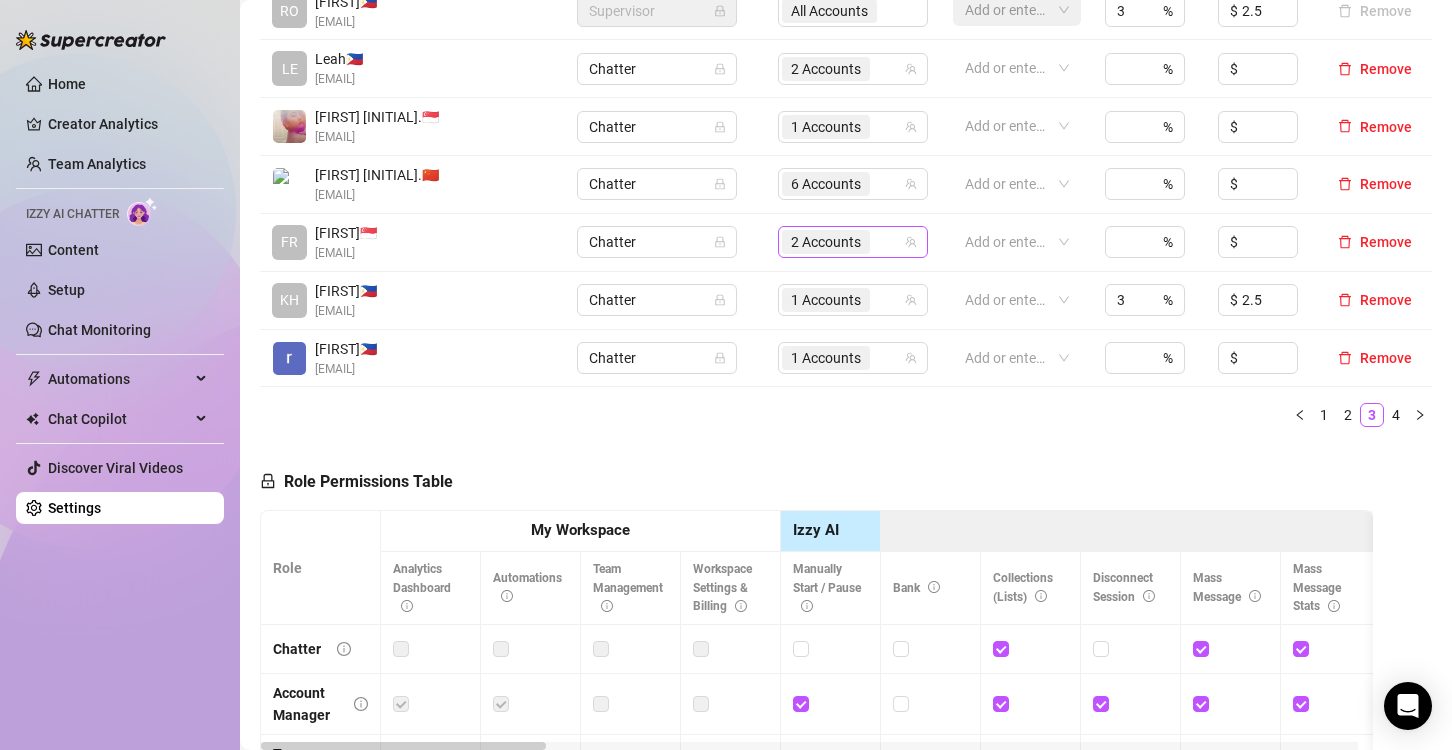 click on "2 Accounts" at bounding box center [826, 242] 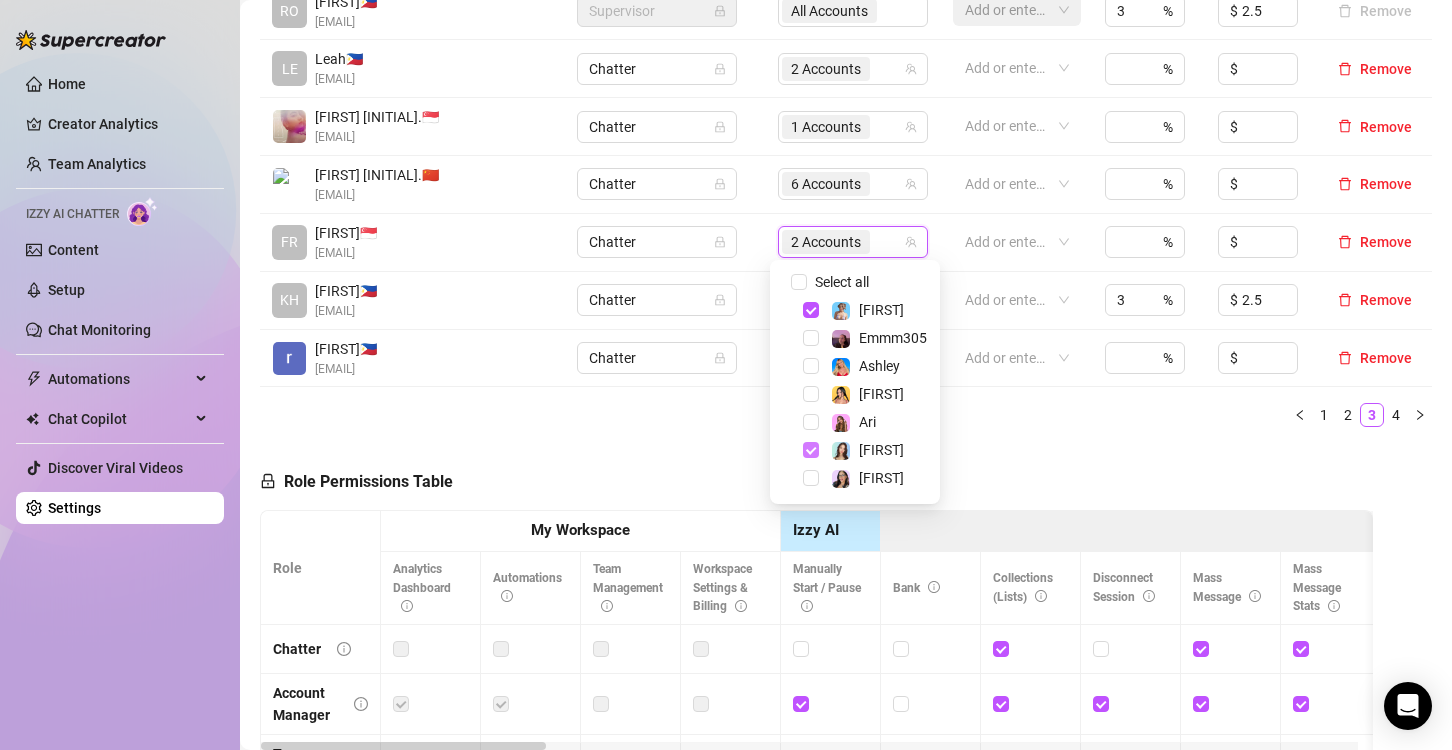 click at bounding box center [811, 450] 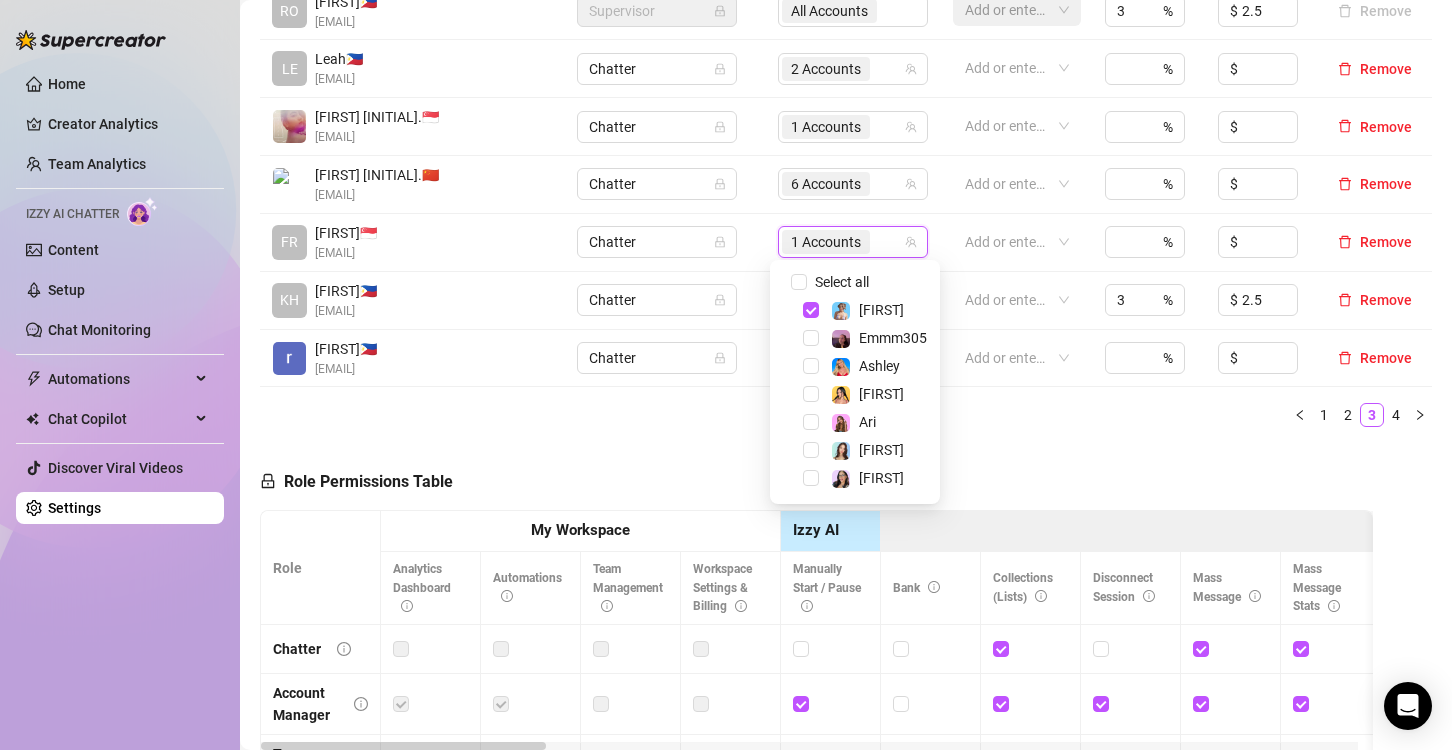 click on "Role Permissions Table Role My Workspace Izzy AI OnlyFans Side Menu OnlyFans Chat Page OnlyFans Account Settings OnlyFans Statements Page Analytics Dashboard Automations Team Management Workspace Settings & Billing Manually Start / Pause Bank Collections (Lists) Disconnect Session Mass Message Mass Message Stats My Profile Notifications Your Cards Posts Promotions Queue Referrals Release Forms Statistics Story & Highlights Streaming Vault Chats Chat - Add New Media Account Fans and following General (Display) Messaging Notifications Privacy and safety Profile Social Media Story Streaming Subscription price and bundles Tracking Links Statements (Earnings) Chargebacks Earnings Statistics Payout Requests Referrals                                                                                     Chatter Account Manager Team Manager Supervisor Owner Analyst" at bounding box center [816, 721] 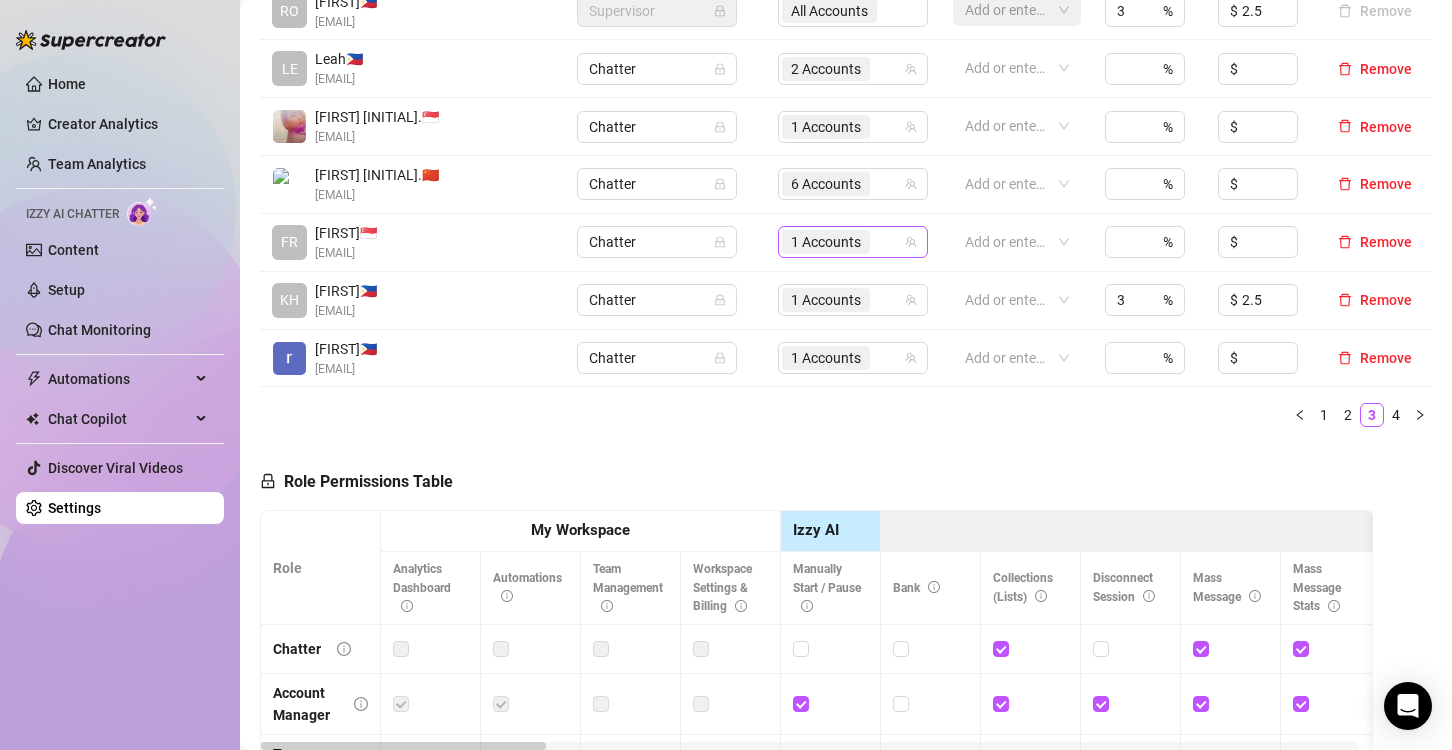 click on "1 Accounts" at bounding box center (826, 242) 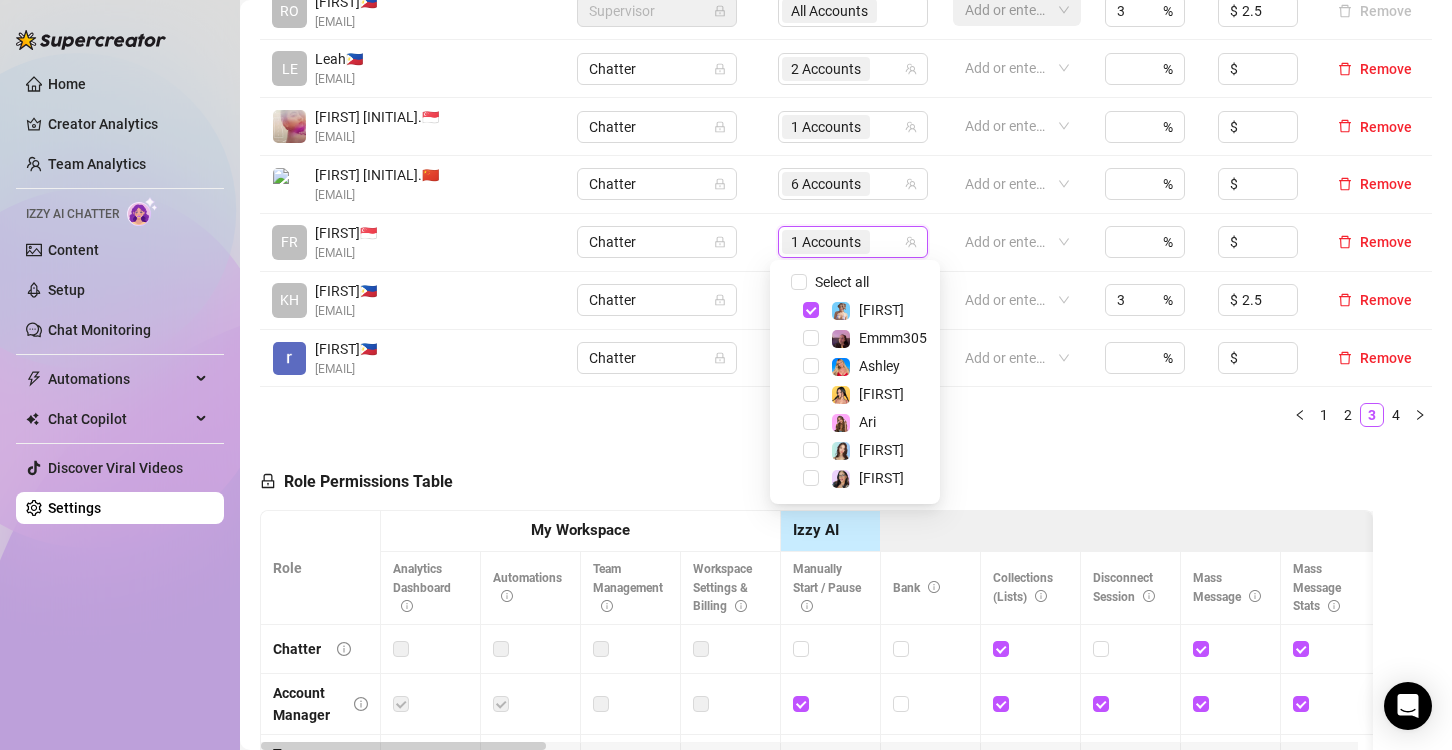 click on "Role Permissions Table Role My Workspace Izzy AI OnlyFans Side Menu OnlyFans Chat Page OnlyFans Account Settings OnlyFans Statements Page Analytics Dashboard Automations Team Management Workspace Settings & Billing Manually Start / Pause Bank Collections (Lists) Disconnect Session Mass Message Mass Message Stats My Profile Notifications Your Cards Posts Promotions Queue Referrals Release Forms Statistics Story & Highlights Streaming Vault Chats Chat - Add New Media Account Fans and following General (Display) Messaging Notifications Privacy and safety Profile Social Media Story Streaming Subscription price and bundles Tracking Links Statements (Earnings) Chargebacks Earnings Statistics Payout Requests Referrals                                                                                     Chatter Account Manager Team Manager Supervisor Owner Analyst" at bounding box center (816, 721) 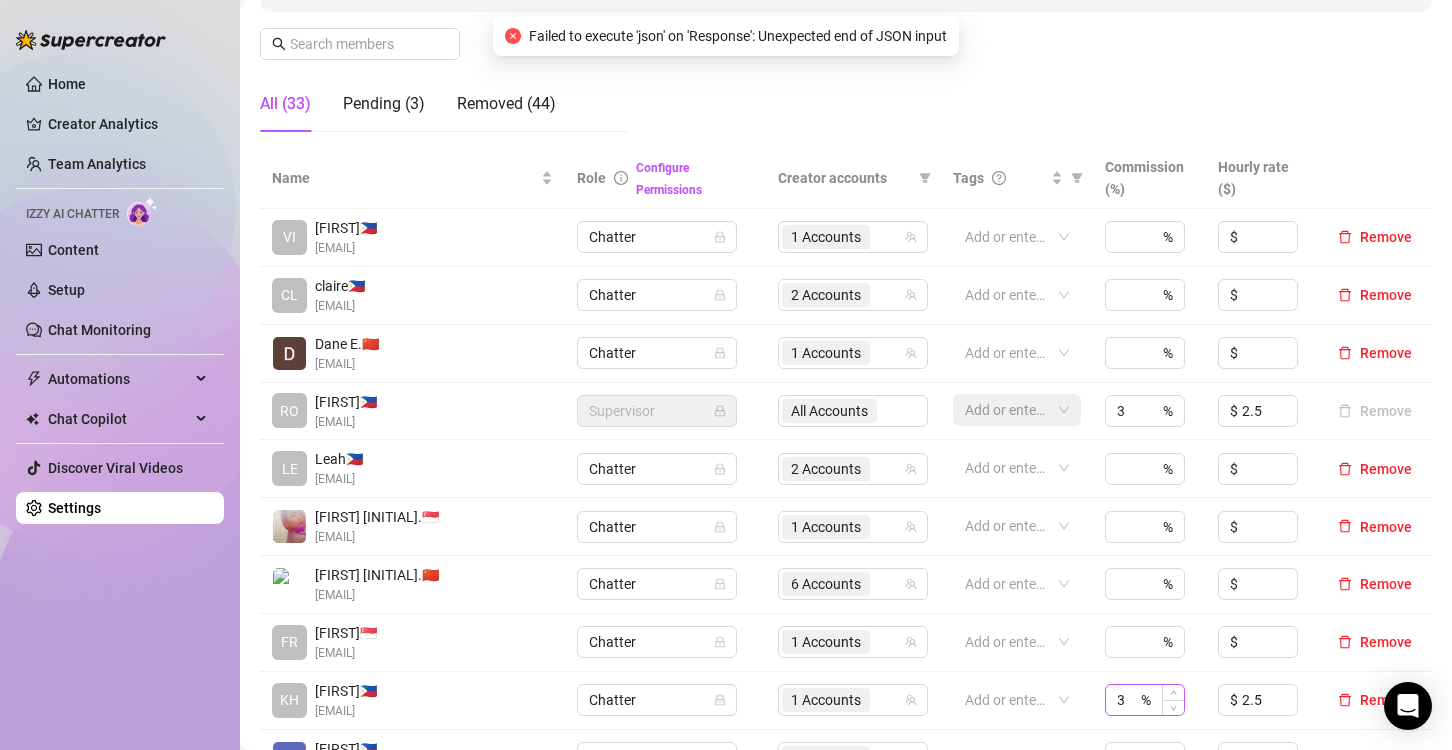 scroll, scrollTop: 600, scrollLeft: 0, axis: vertical 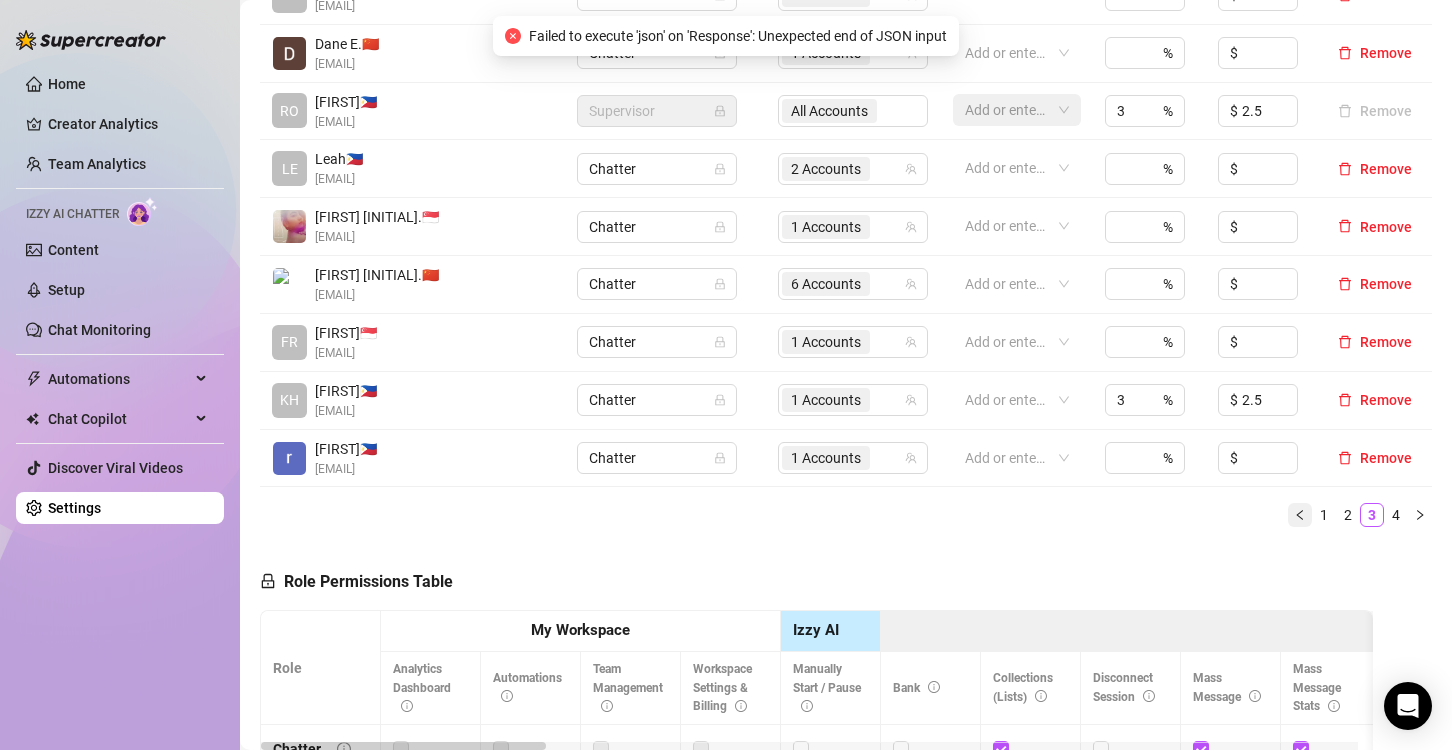 click at bounding box center [1300, 515] 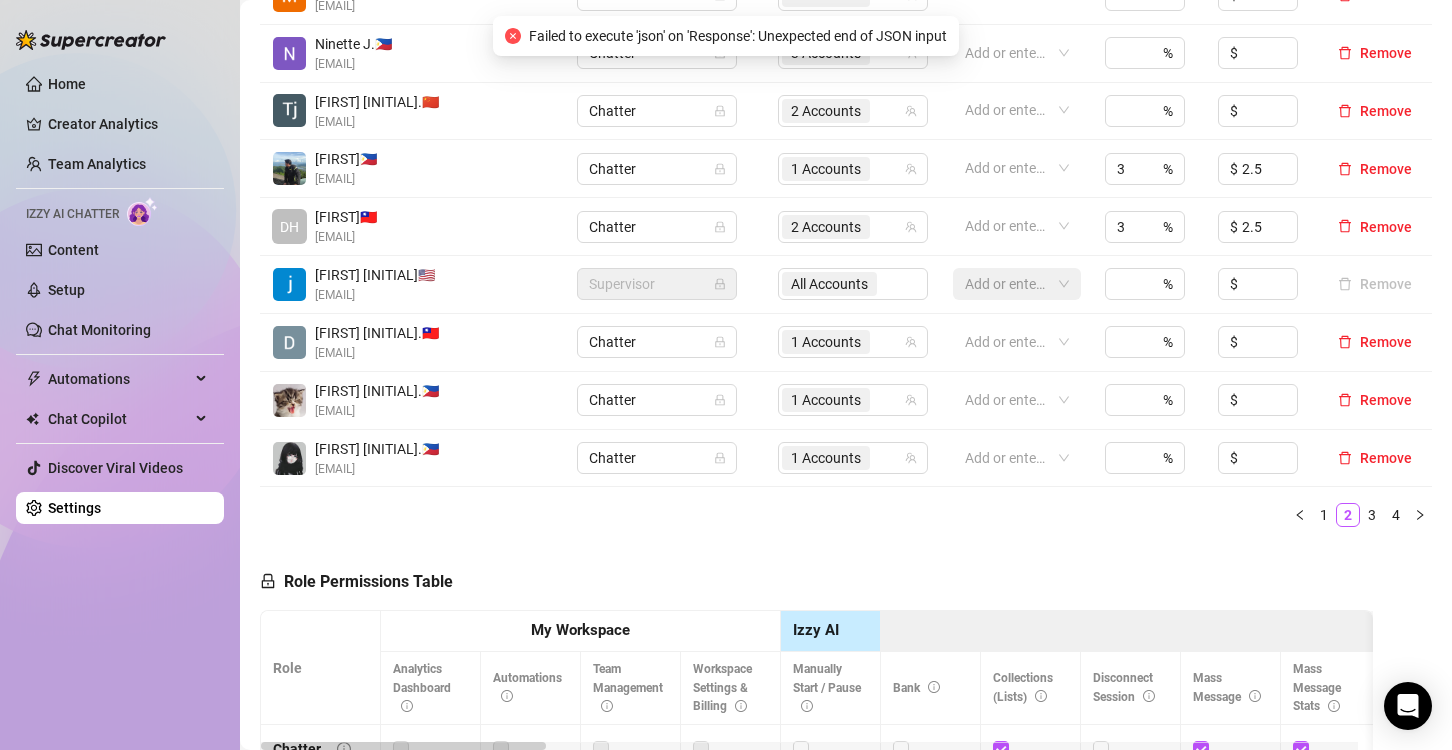 click at bounding box center [1300, 515] 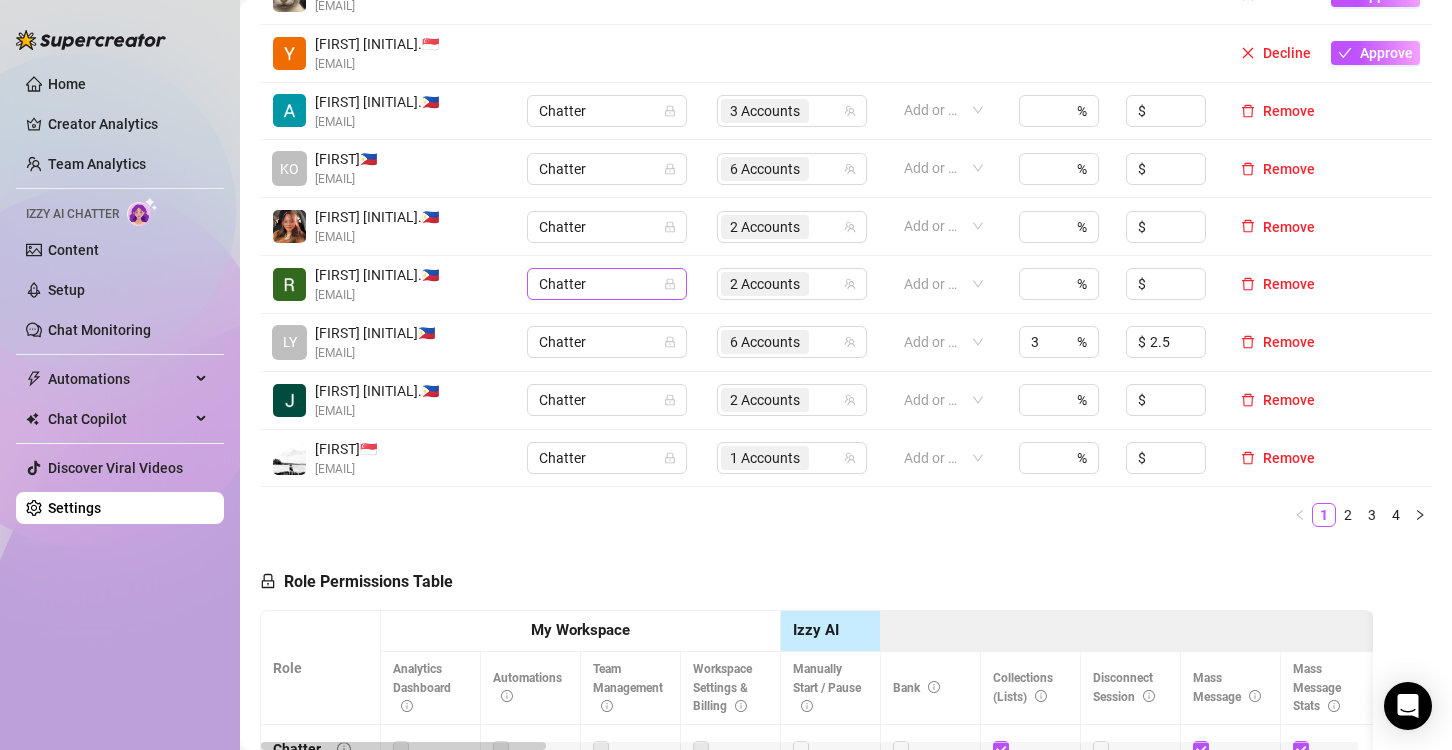 scroll, scrollTop: 500, scrollLeft: 0, axis: vertical 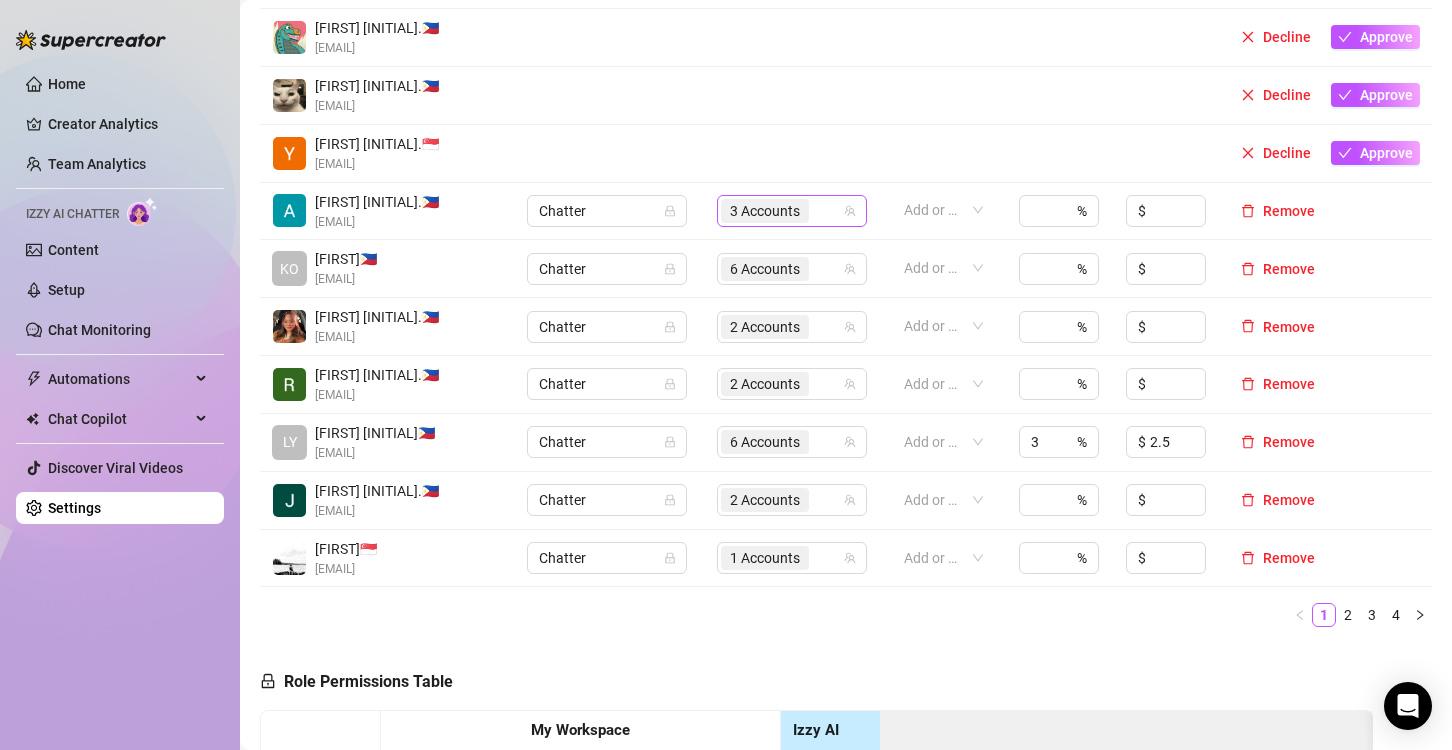 click on "3 Accounts" at bounding box center (765, 211) 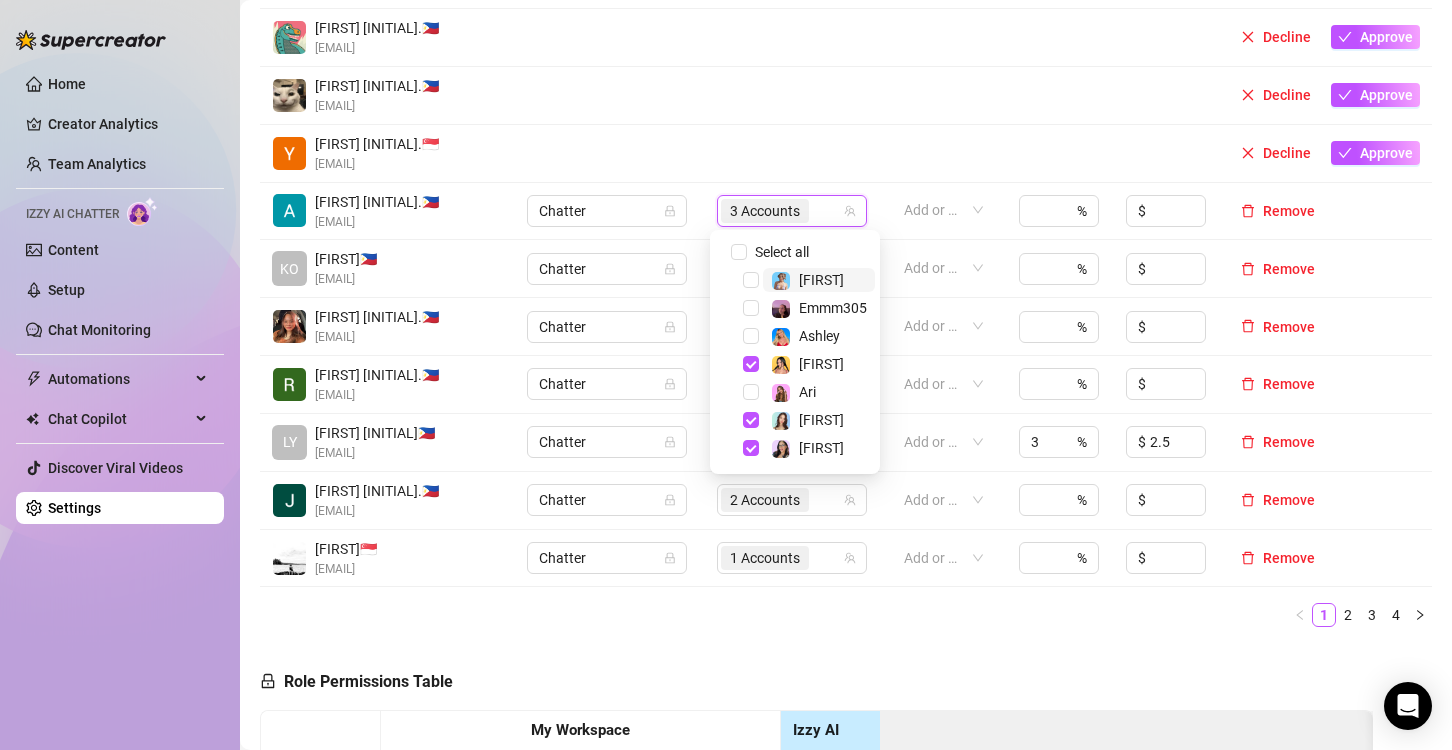 click on "3 Accounts" at bounding box center (765, 211) 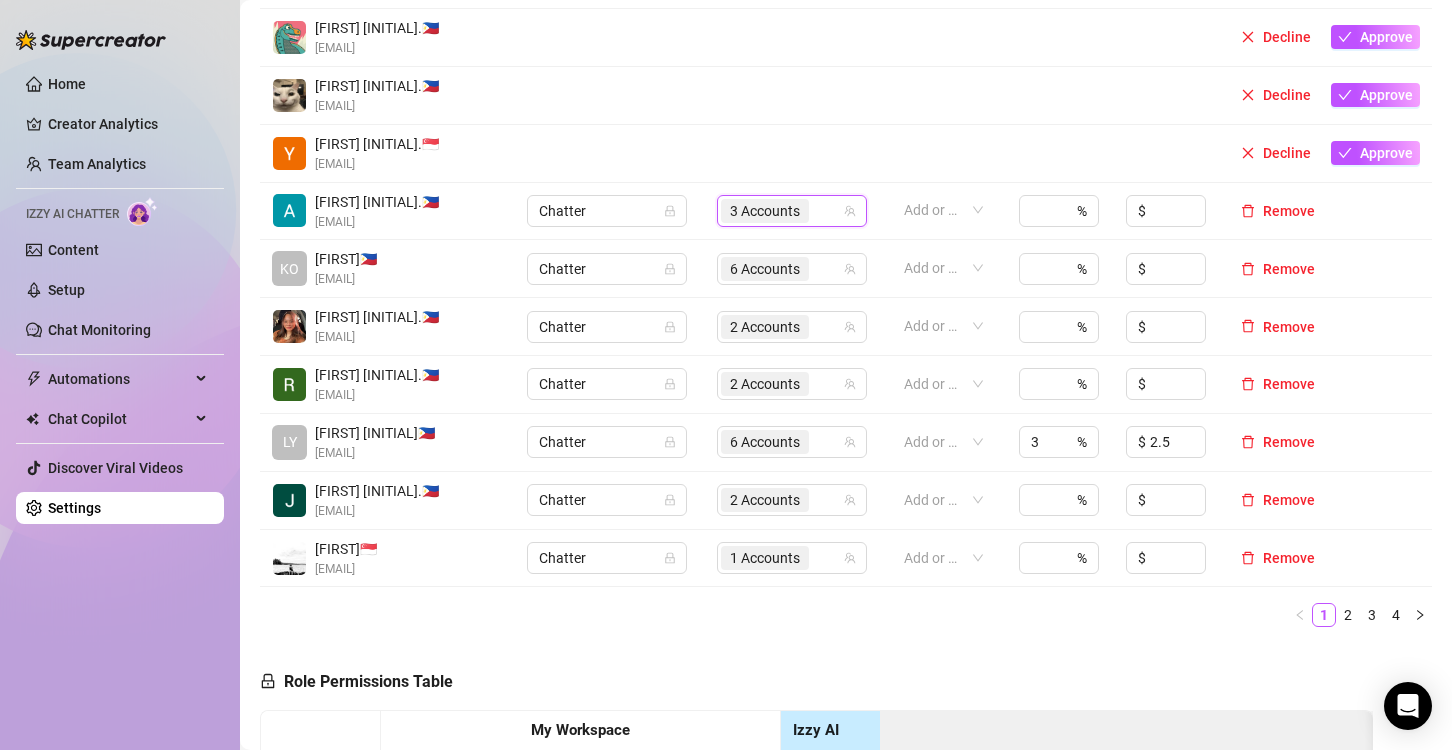click on "3 Accounts" at bounding box center [765, 211] 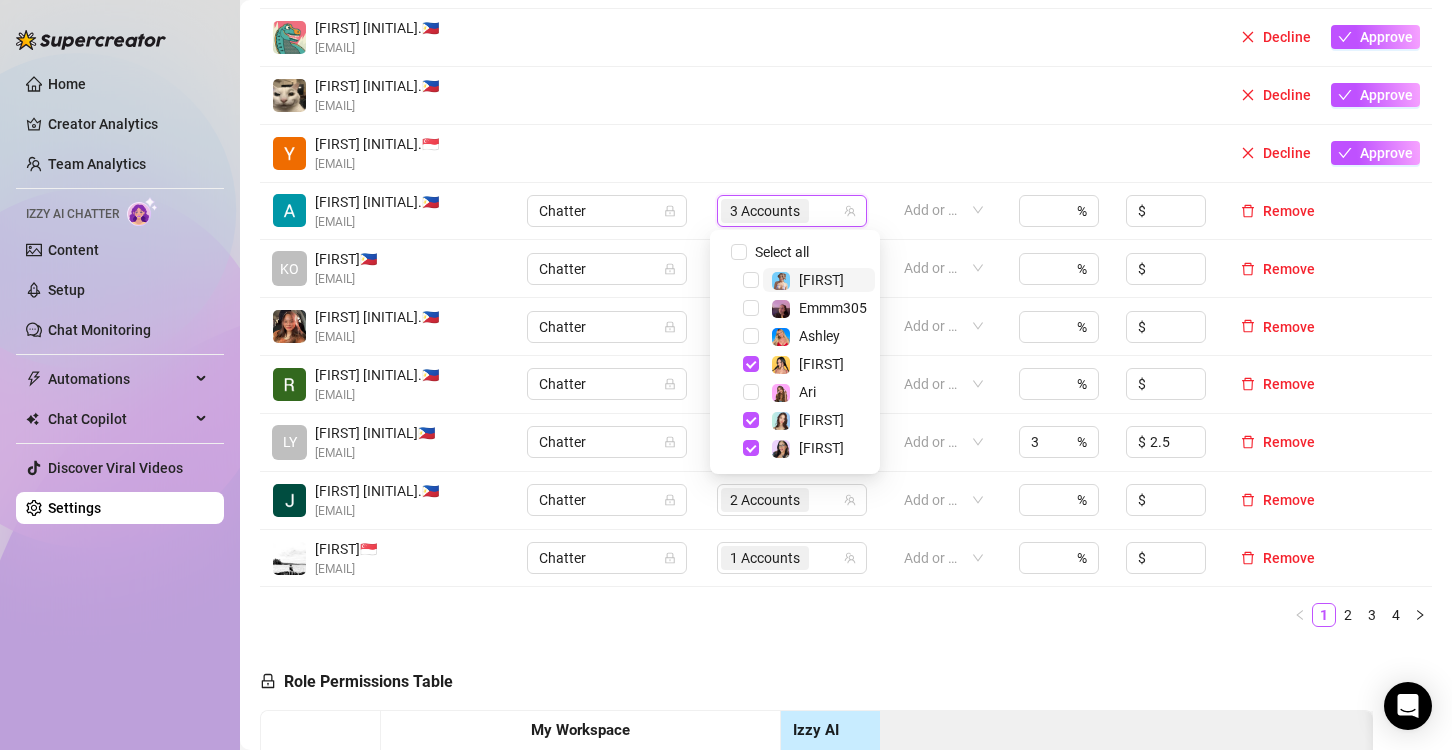 click on "3 Accounts" at bounding box center [765, 211] 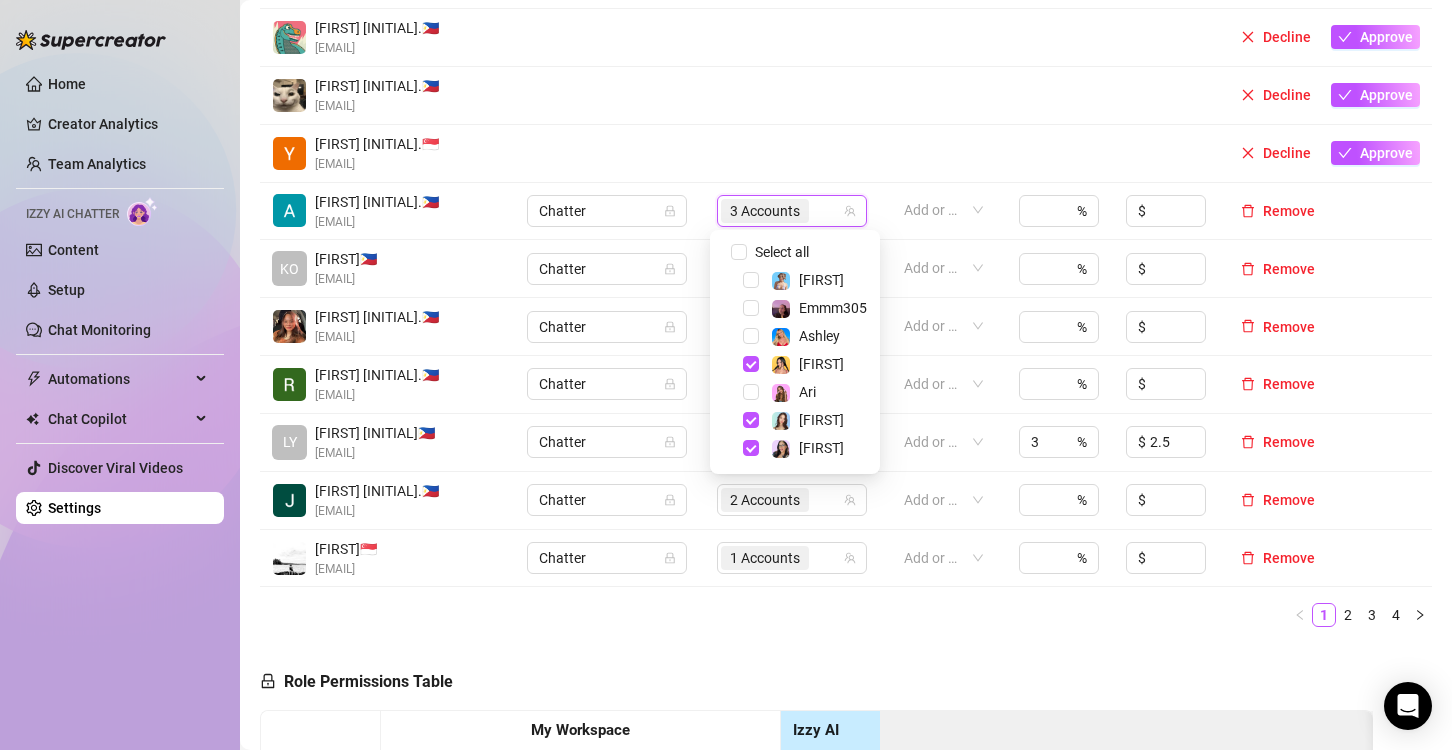 click on "Role Permissions Table Role My Workspace Izzy AI OnlyFans Side Menu OnlyFans Chat Page OnlyFans Account Settings OnlyFans Statements Page Analytics Dashboard Automations Team Management Workspace Settings & Billing Manually Start / Pause Bank Collections (Lists) Disconnect Session Mass Message Mass Message Stats My Profile Notifications Your Cards Posts Promotions Queue Referrals Release Forms Statistics Story & Highlights Streaming Vault Chats Chat - Add New Media Account Fans and following General (Display) Messaging Notifications Privacy and safety Profile Social Media Story Streaming Subscription price and bundles Tracking Links Statements (Earnings) Chargebacks Earnings Statistics Payout Requests Referrals                                                                                     Chatter Account Manager Team Manager Supervisor Owner Analyst" at bounding box center [816, 917] 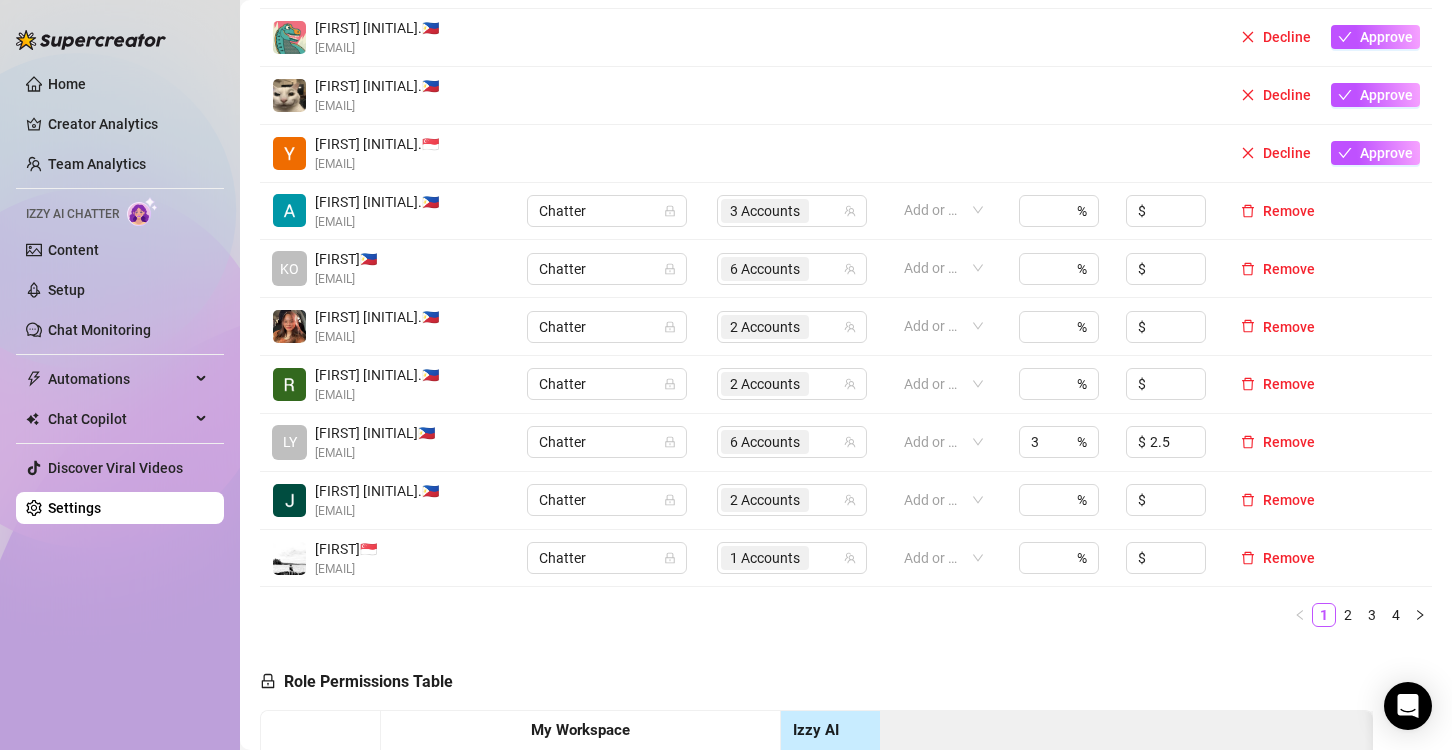 scroll, scrollTop: 600, scrollLeft: 0, axis: vertical 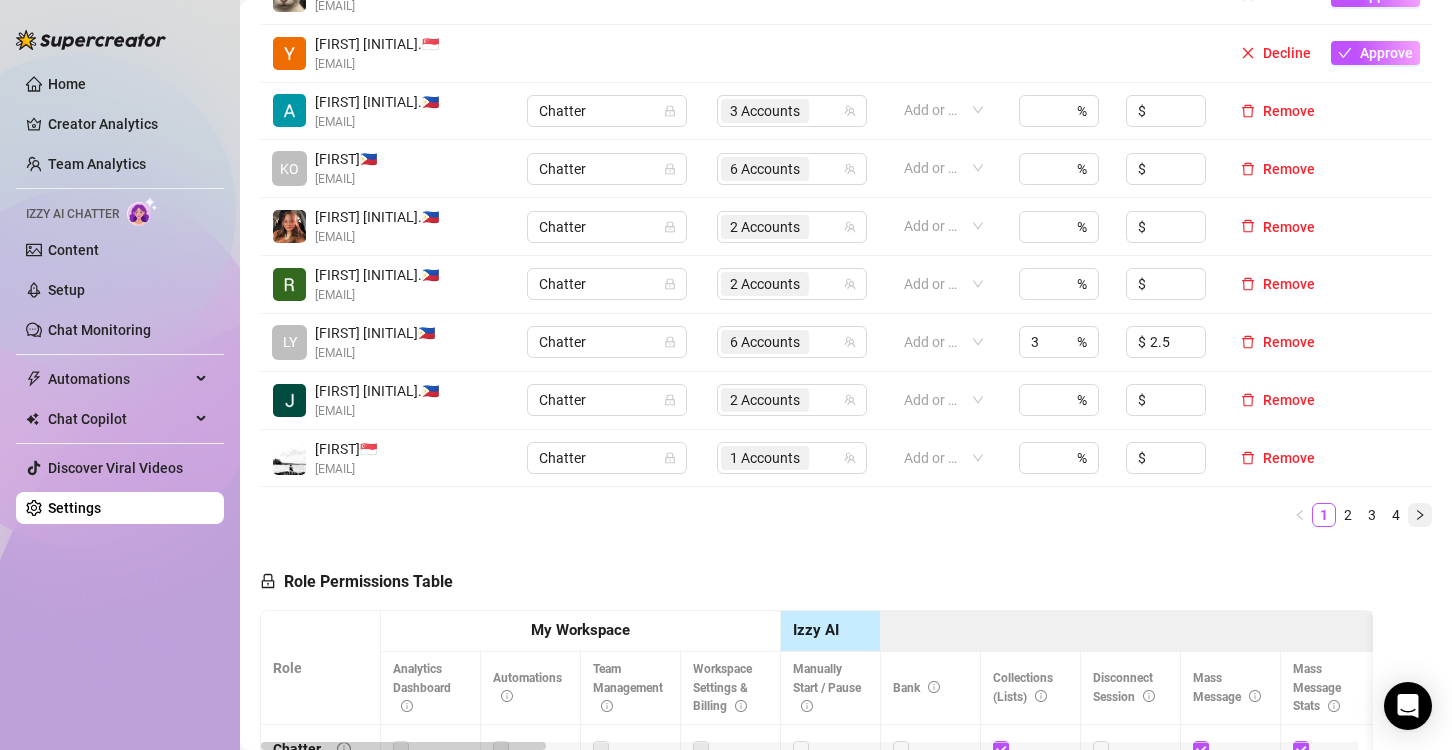 click 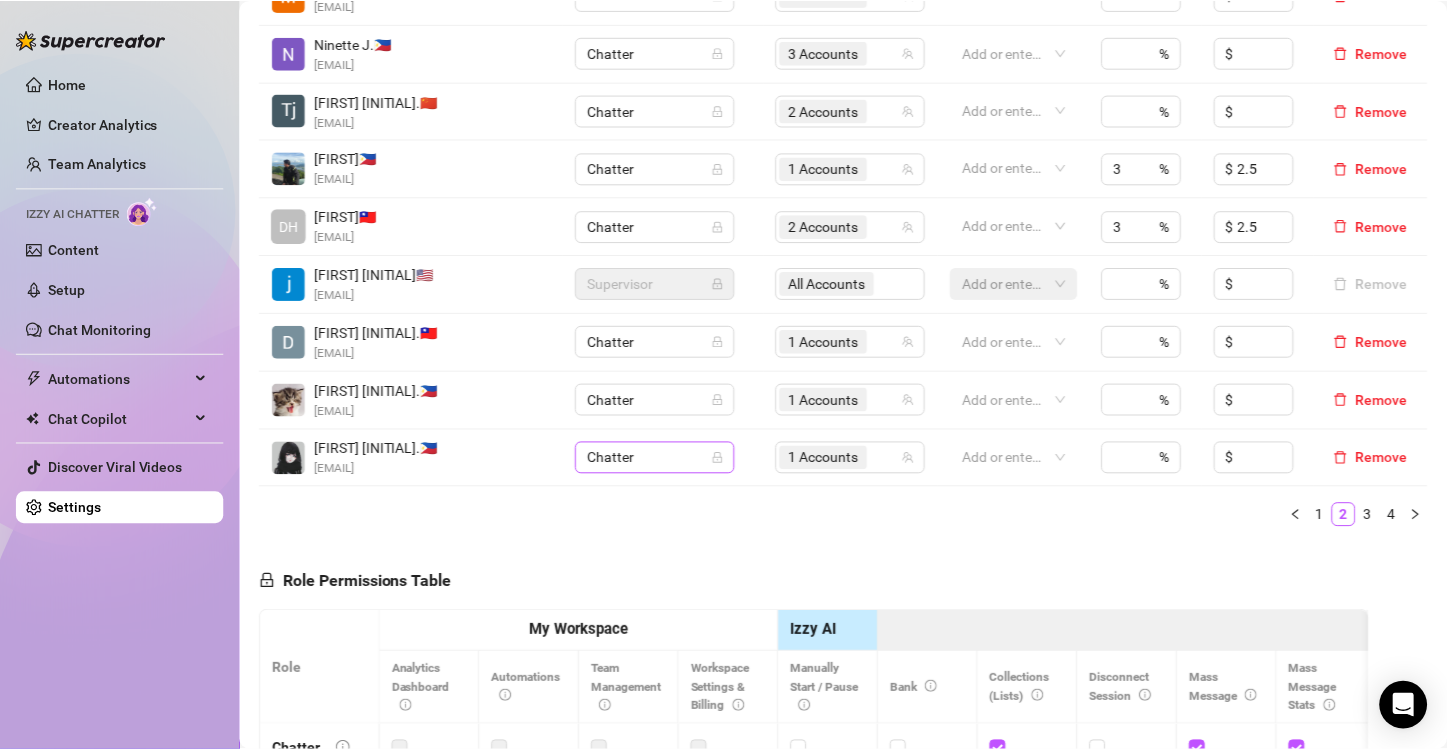 scroll, scrollTop: 500, scrollLeft: 0, axis: vertical 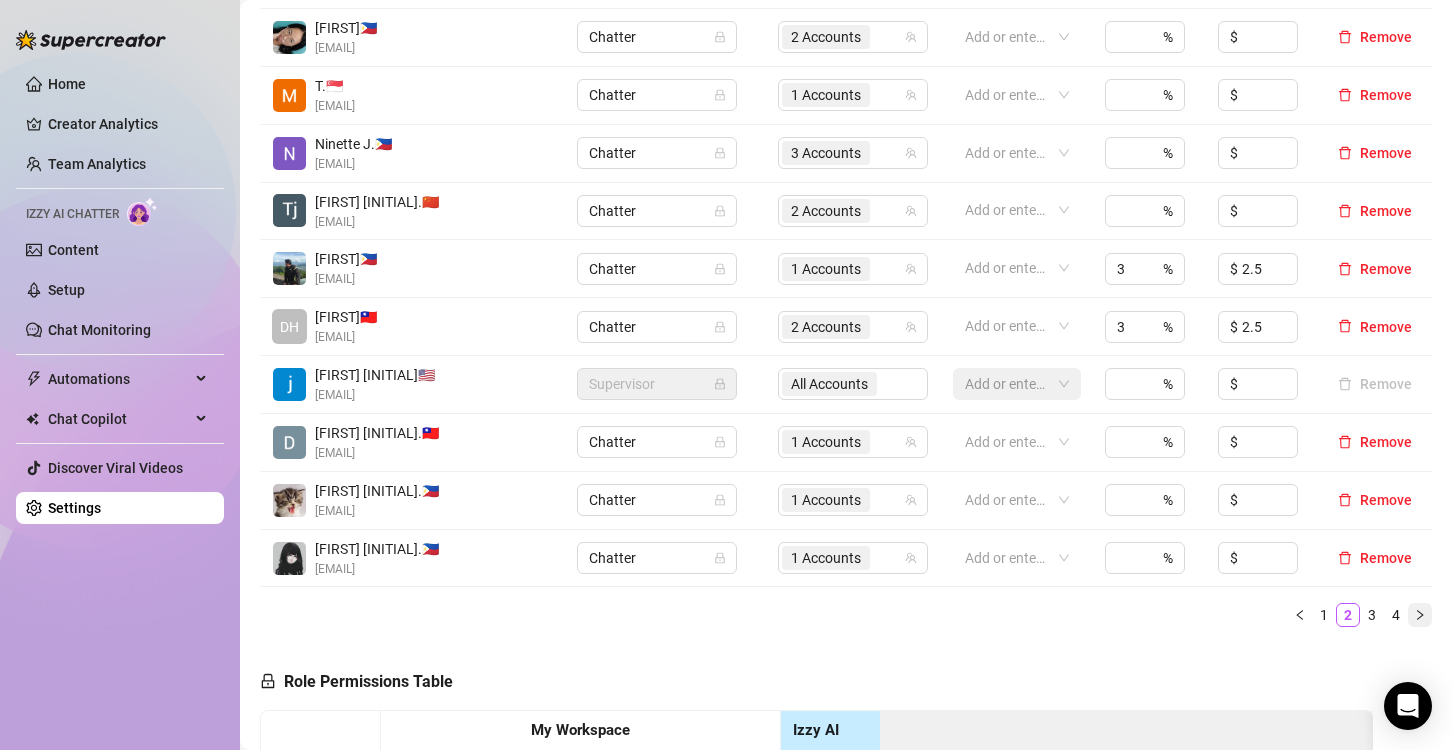 click 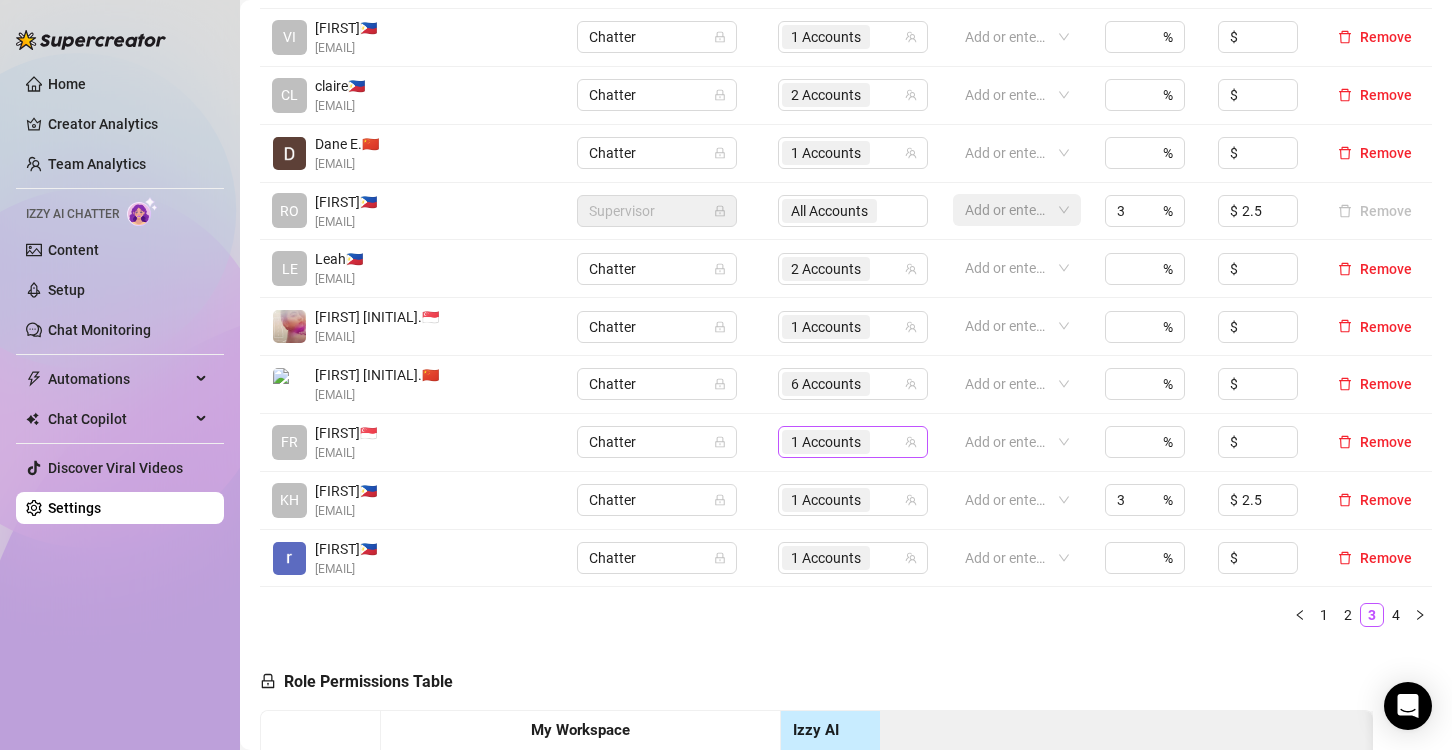 click on "1 Accounts" at bounding box center (826, 442) 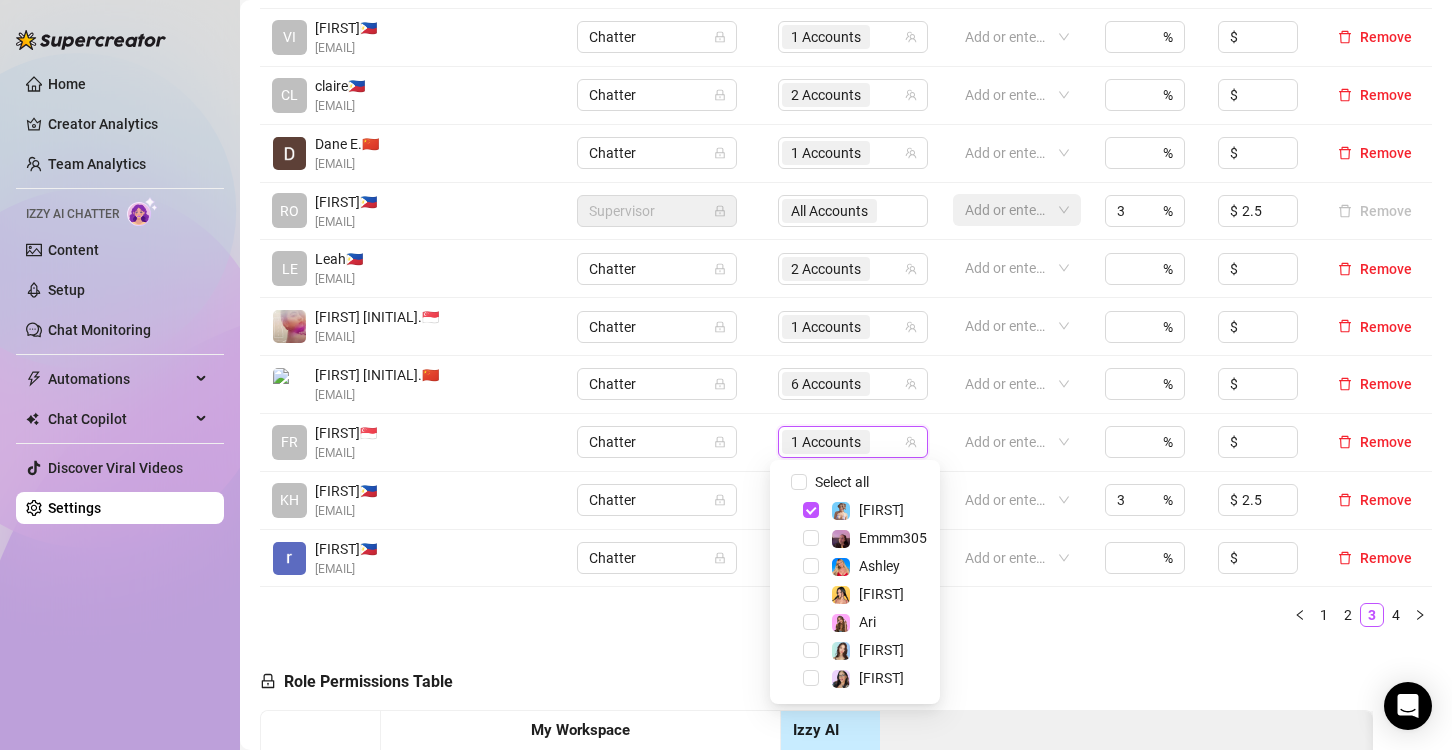 click on "Role Permissions Table Role My Workspace Izzy AI OnlyFans Side Menu OnlyFans Chat Page OnlyFans Account Settings OnlyFans Statements Page Analytics Dashboard Automations Team Management Workspace Settings & Billing Manually Start / Pause Bank Collections (Lists) Disconnect Session Mass Message Mass Message Stats My Profile Notifications Your Cards Posts Promotions Queue Referrals Release Forms Statistics Story & Highlights Streaming Vault Chats Chat - Add New Media Account Fans and following General (Display) Messaging Notifications Privacy and safety Profile Social Media Story Streaming Subscription price and bundles Tracking Links Statements (Earnings) Chargebacks Earnings Statistics Payout Requests Referrals                                                                                     Chatter Account Manager Team Manager Supervisor Owner Analyst" at bounding box center [816, 917] 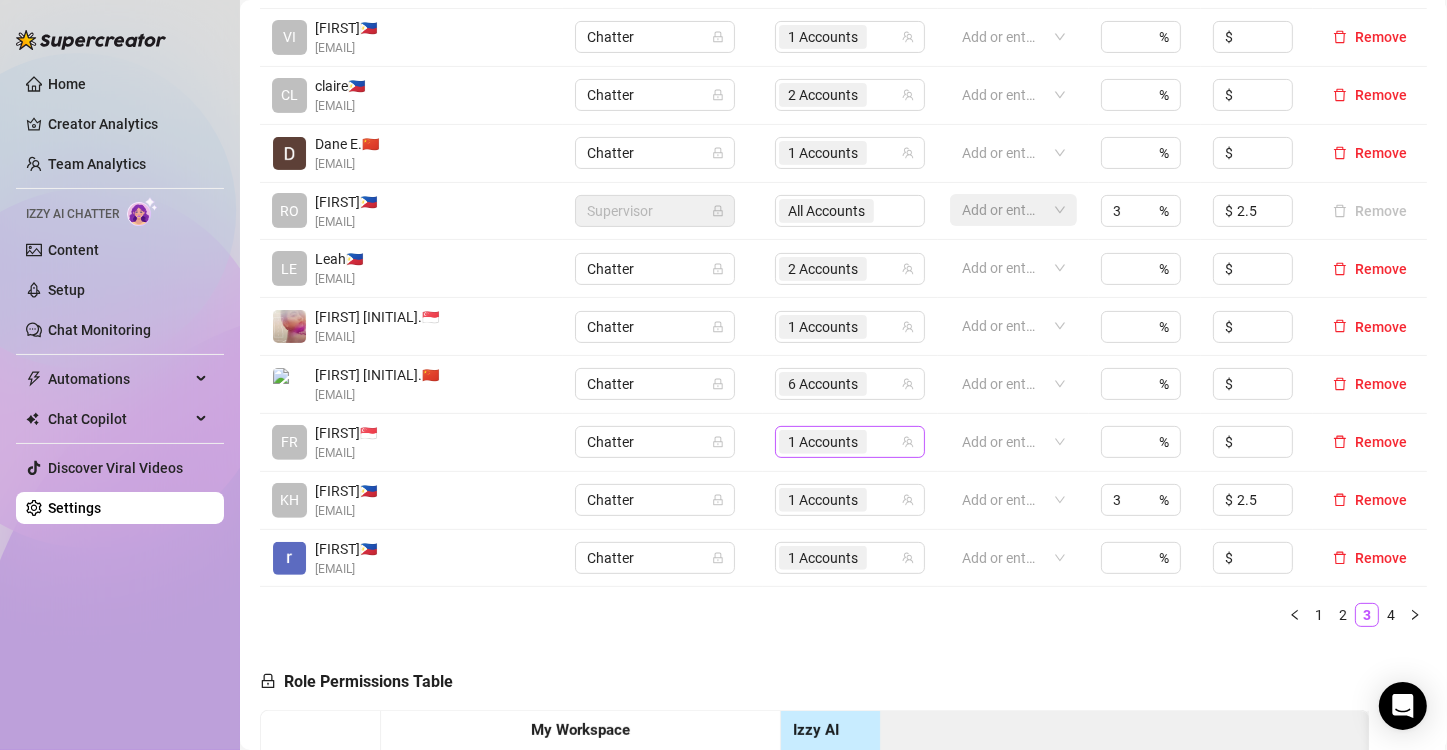 click on "1 Accounts" at bounding box center (823, 442) 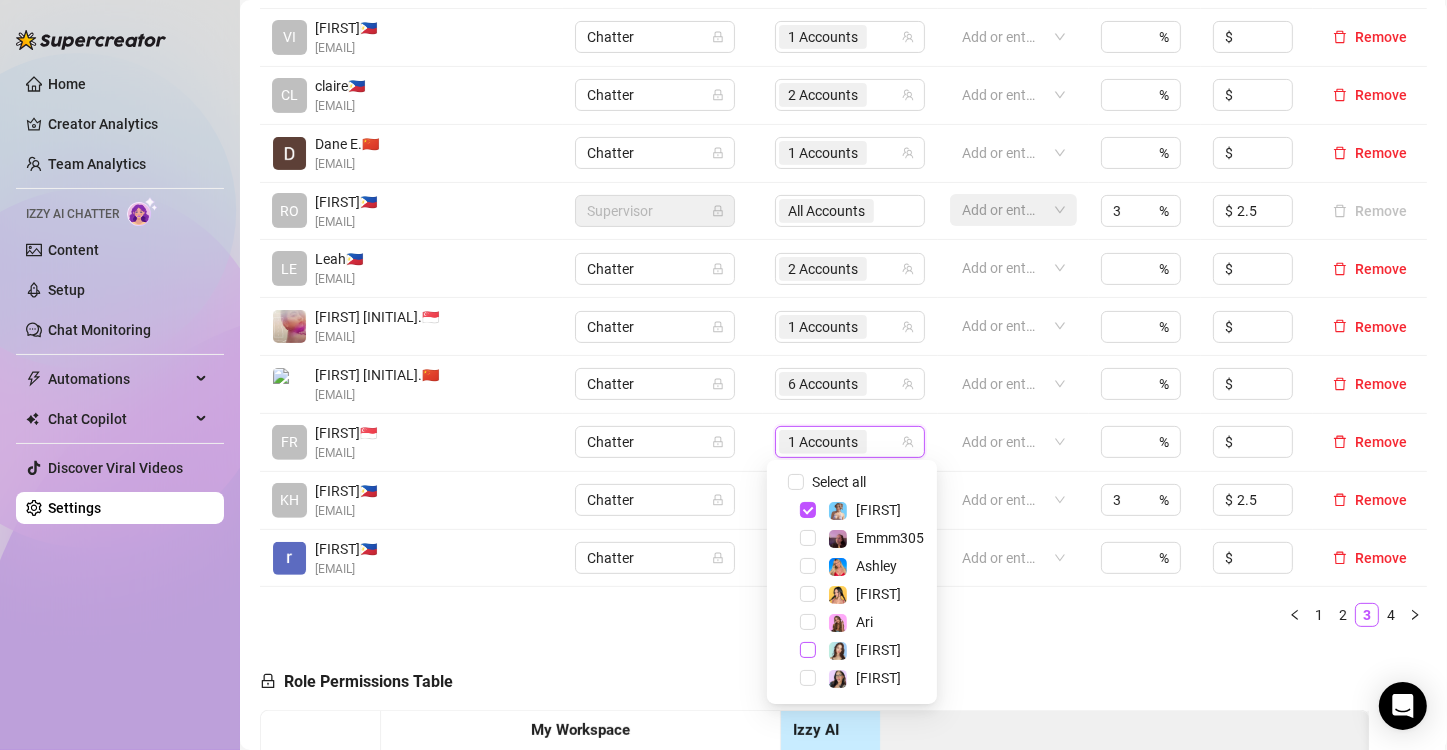 click at bounding box center (808, 650) 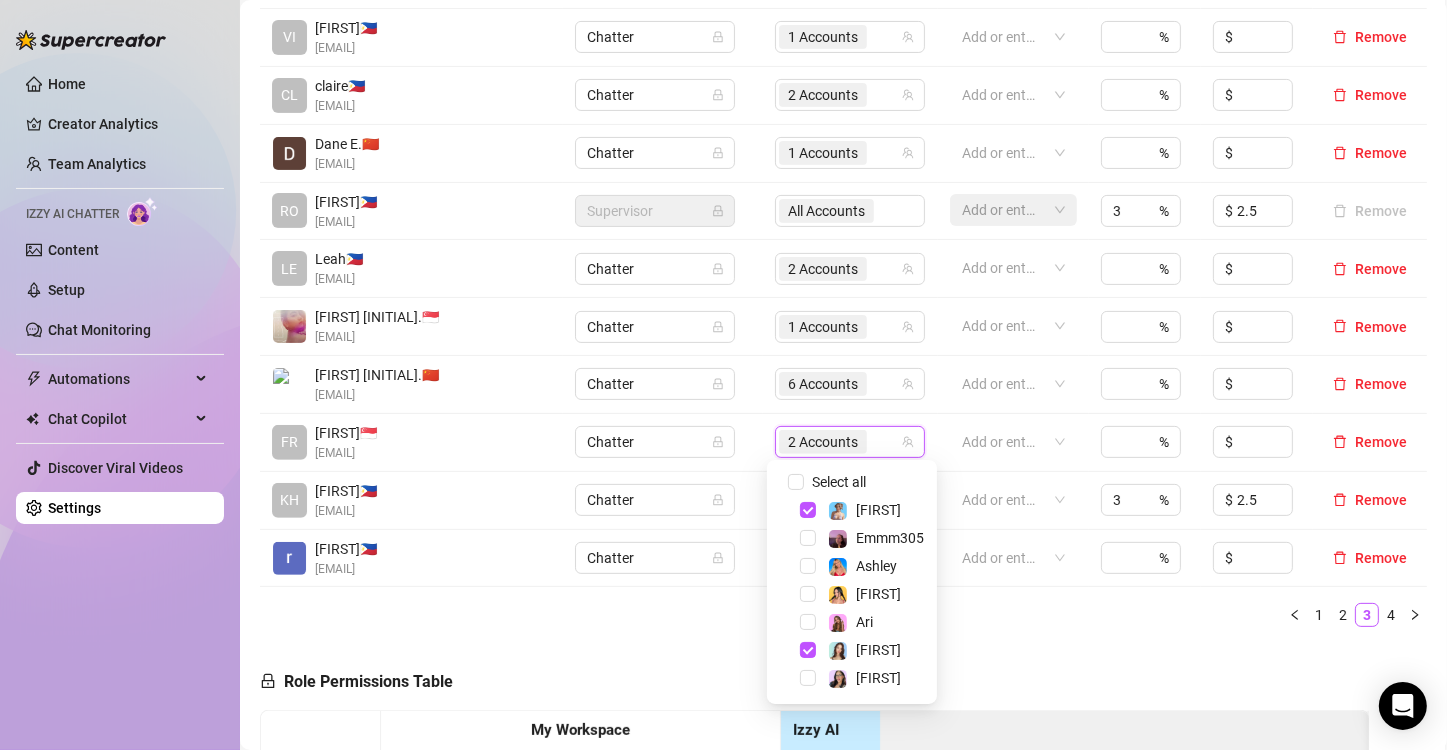 click on "Role Permissions Table Role My Workspace Izzy AI OnlyFans Side Menu OnlyFans Chat Page OnlyFans Account Settings OnlyFans Statements Page Analytics Dashboard Automations Team Management Workspace Settings & Billing Manually Start / Pause Bank Collections (Lists) Disconnect Session Mass Message Mass Message Stats My Profile Notifications Your Cards Posts Promotions Queue Referrals Release Forms Statistics Story & Highlights Streaming Vault Chats Chat - Add New Media Account Fans and following General (Display) Messaging Notifications Privacy and safety Profile Social Media Story Streaming Subscription price and bundles Tracking Links Statements (Earnings) Chargebacks Earnings Statistics Payout Requests Referrals                                                                                     Chatter Account Manager Team Manager Supervisor Owner Analyst" at bounding box center (814, 917) 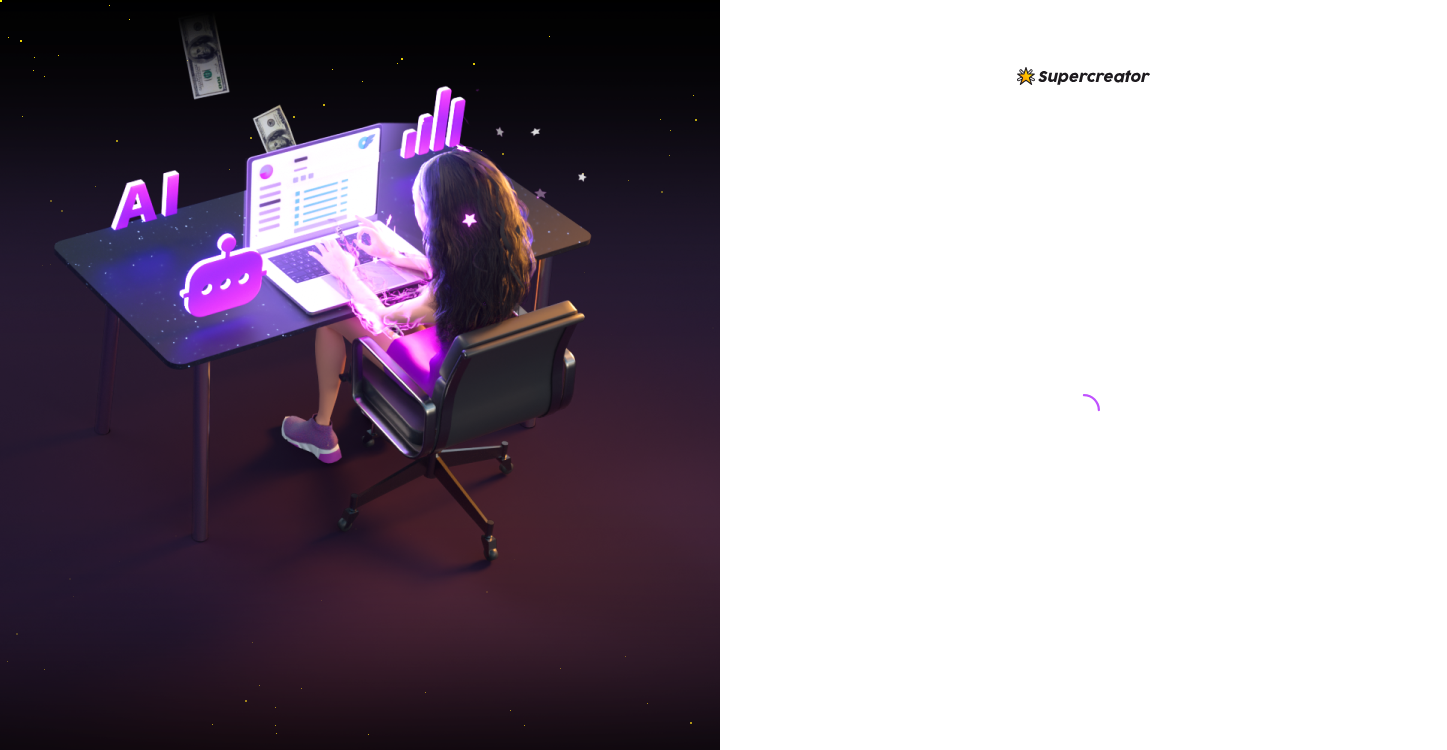 scroll, scrollTop: 0, scrollLeft: 0, axis: both 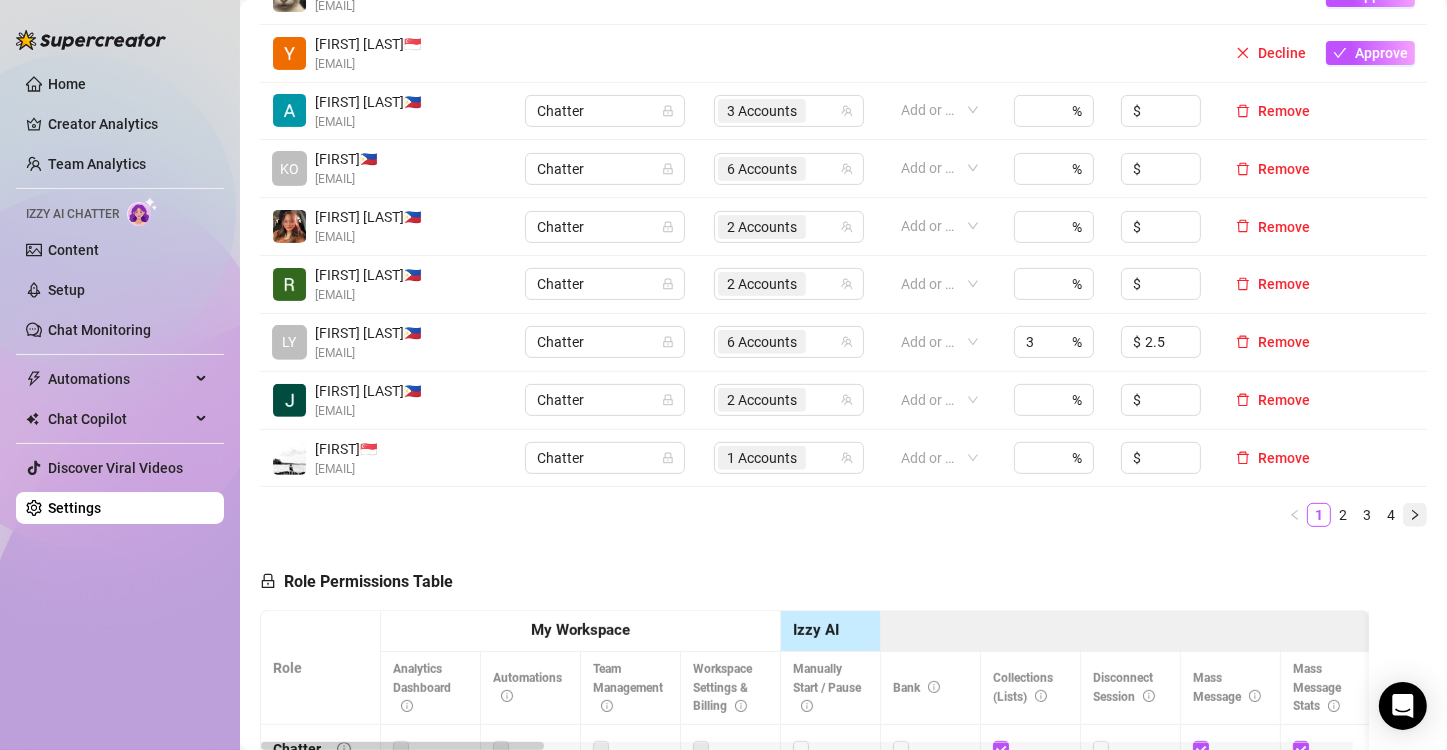 click 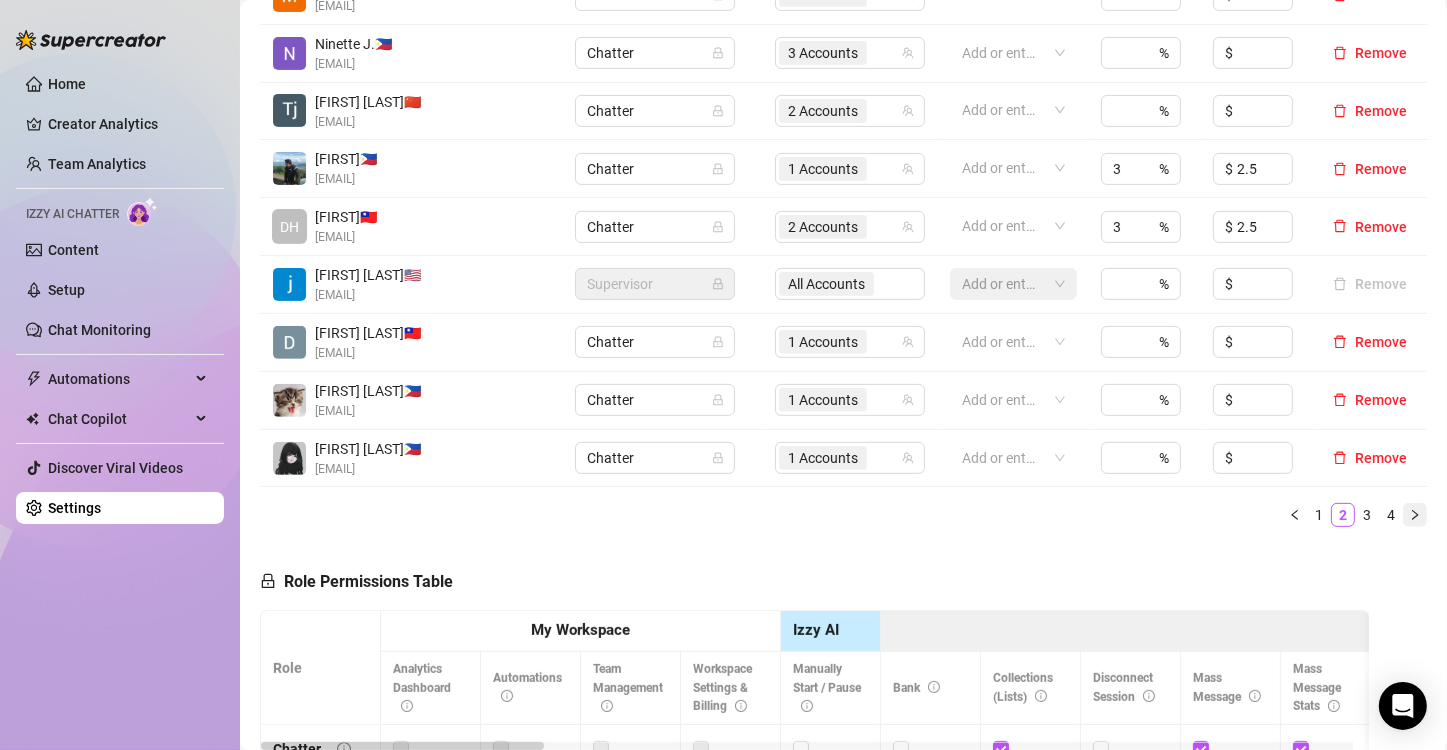 click 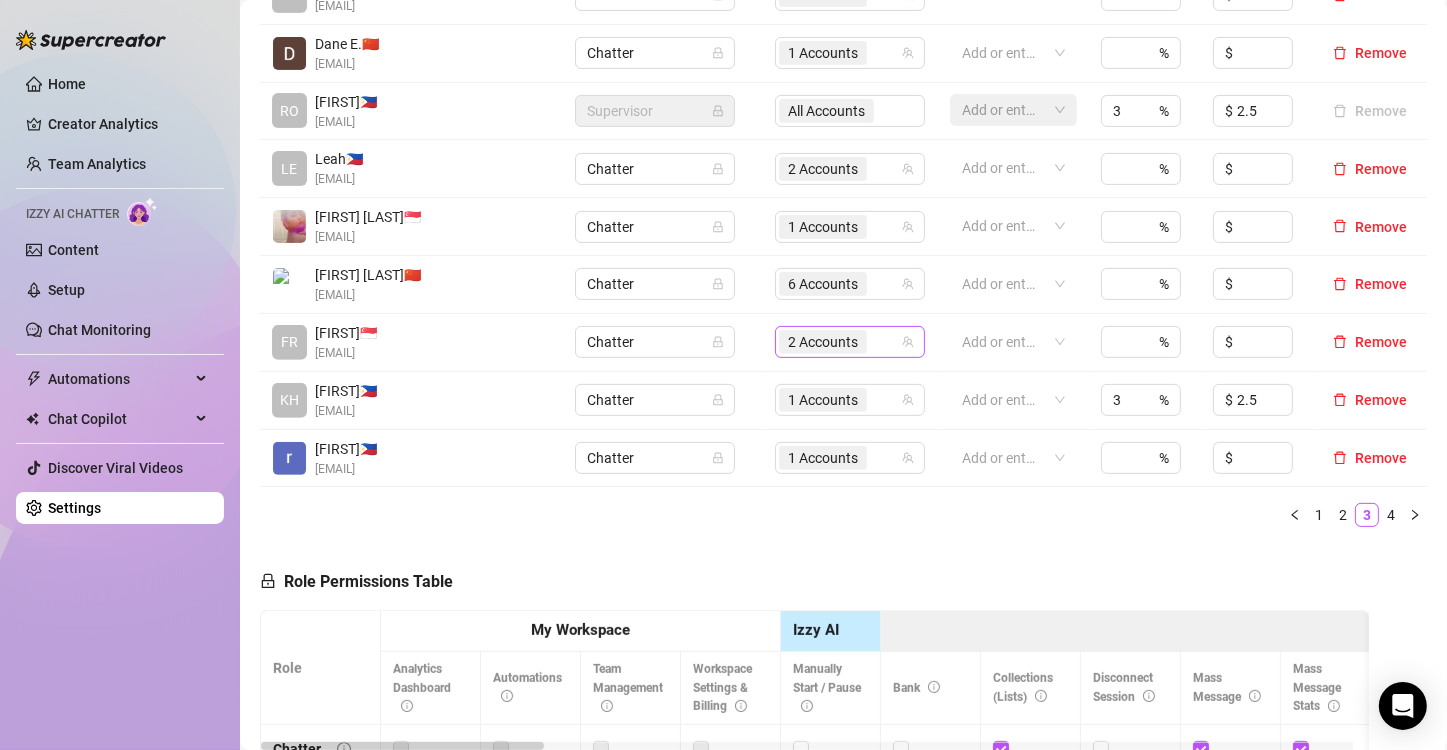 click on "2 Accounts" at bounding box center [823, 342] 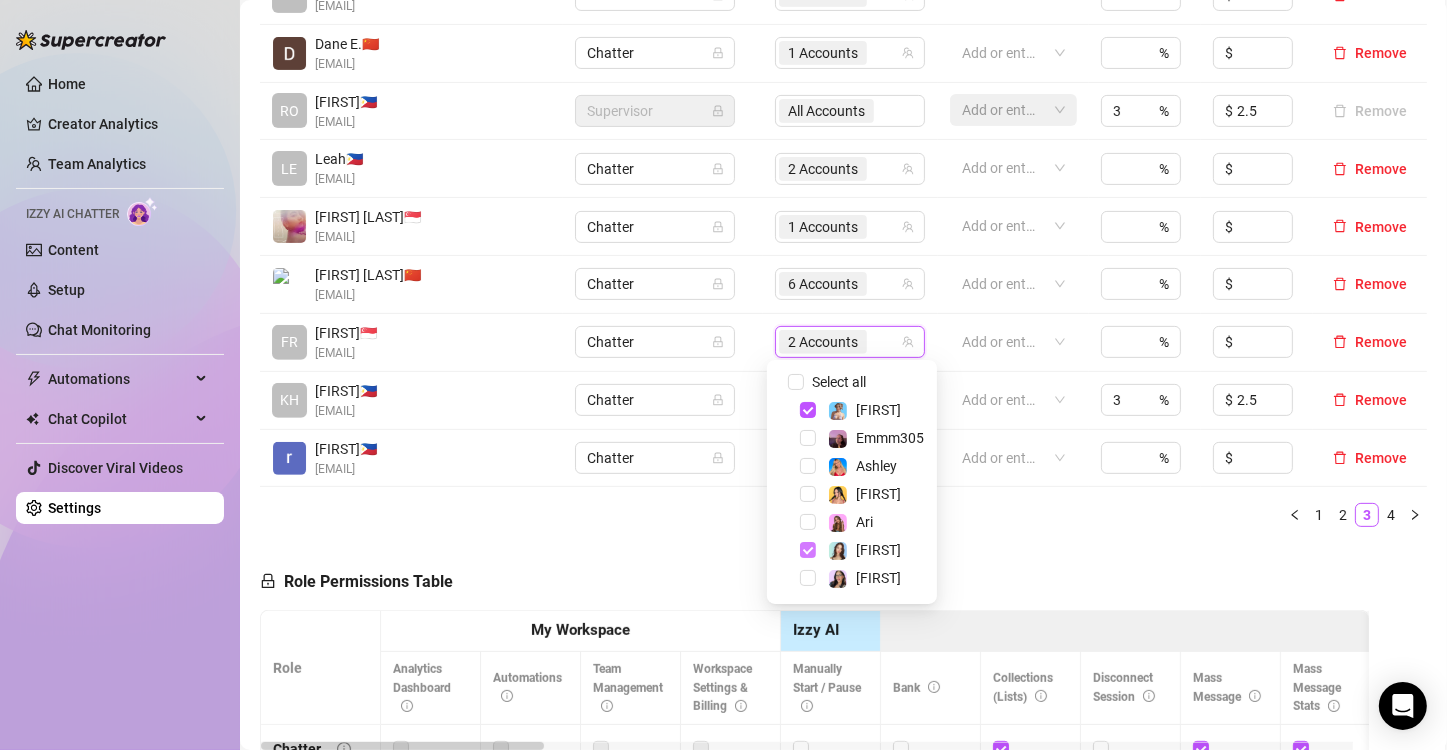 click at bounding box center (808, 550) 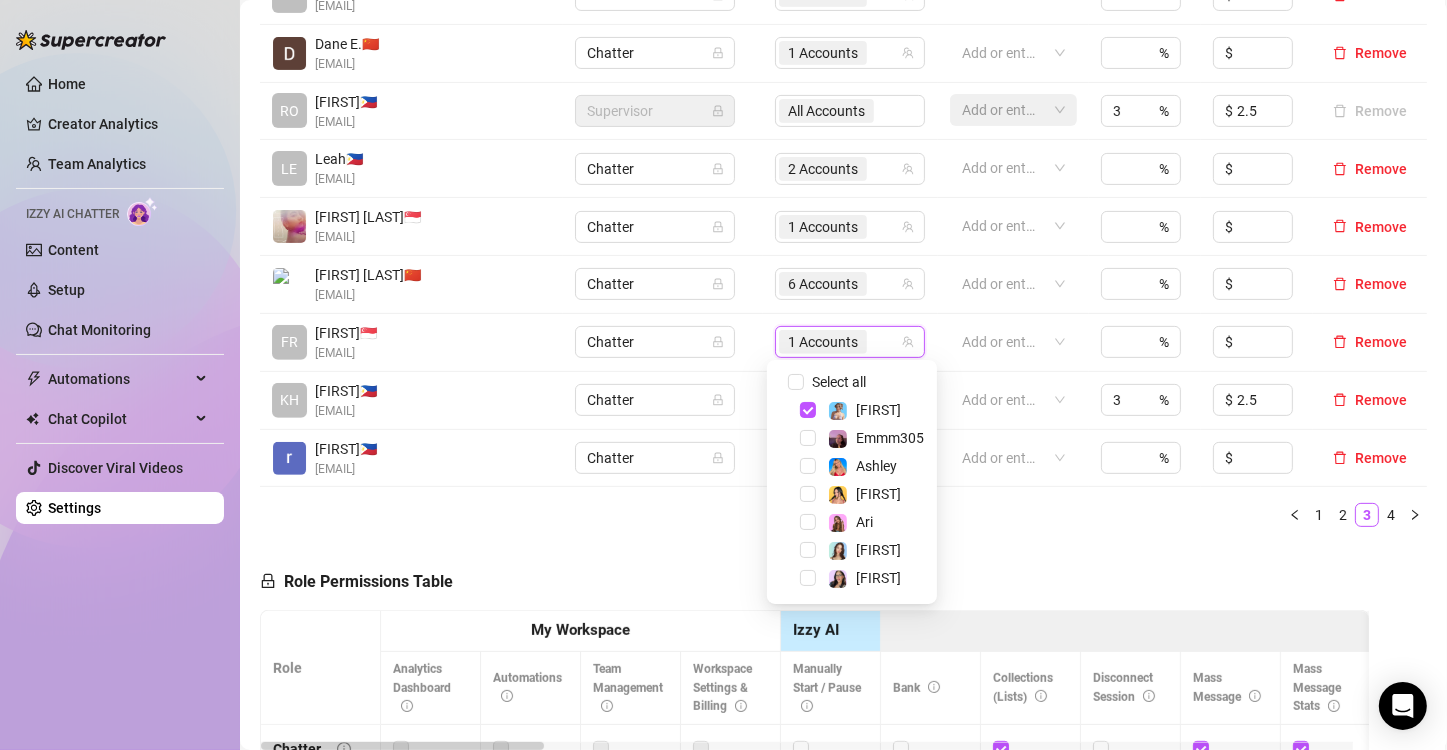 click on "Role Permissions Table Role My Workspace Izzy AI OnlyFans Side Menu OnlyFans Chat Page OnlyFans Account Settings OnlyFans Statements Page Analytics Dashboard Automations Team Management Workspace Settings & Billing Manually Start / Pause Bank Collections (Lists) Disconnect Session Mass Message Mass Message Stats My Profile Notifications Your Cards Posts Promotions Queue Referrals Release Forms Statistics Story & Highlights Streaming Vault Chats Chat - Add New Media Account Fans and following General (Display) Messaging Notifications Privacy and safety Profile Social Media Story Streaming Subscription price and bundles Tracking Links Statements (Earnings) Chargebacks Earnings Statistics Payout Requests Referrals                                                                                     Chatter Account Manager Team Manager Supervisor Owner Analyst" at bounding box center [814, 821] 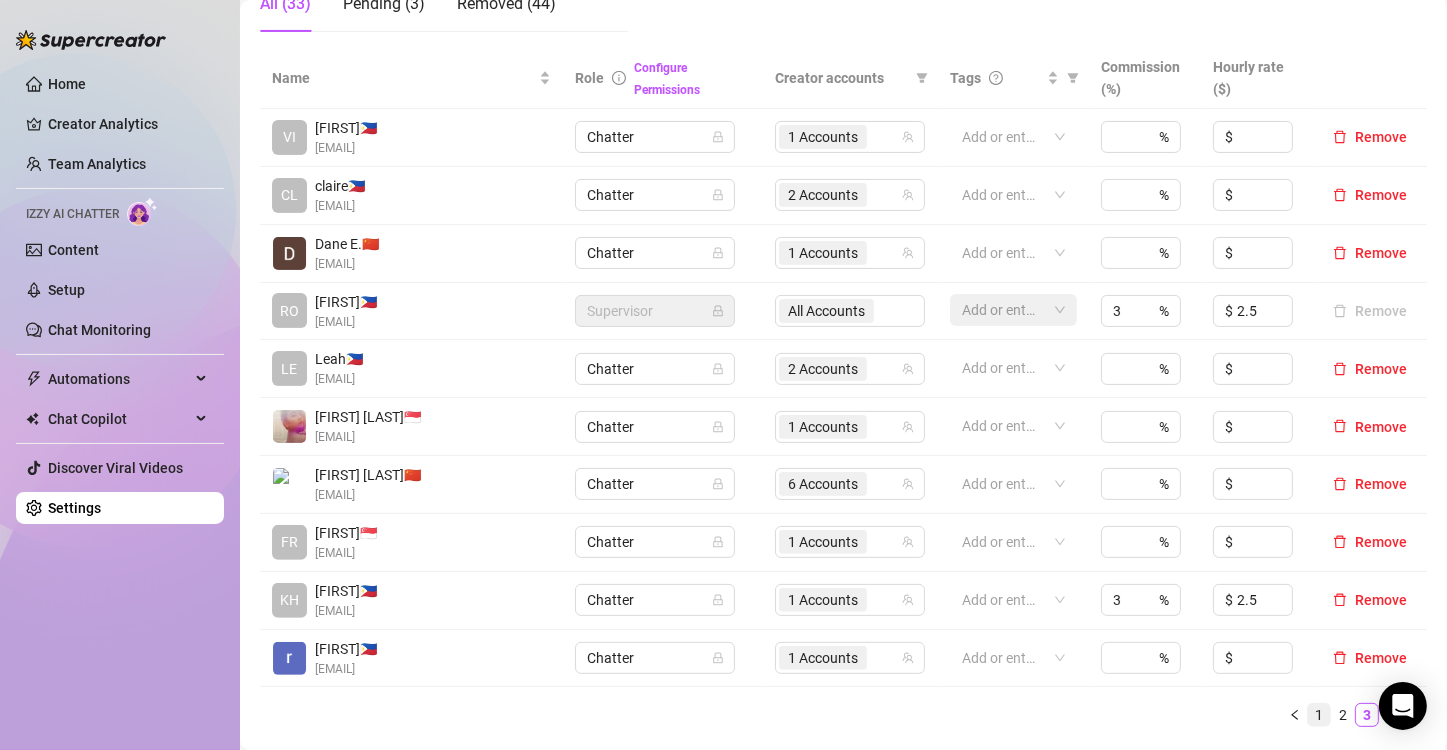 scroll, scrollTop: 600, scrollLeft: 0, axis: vertical 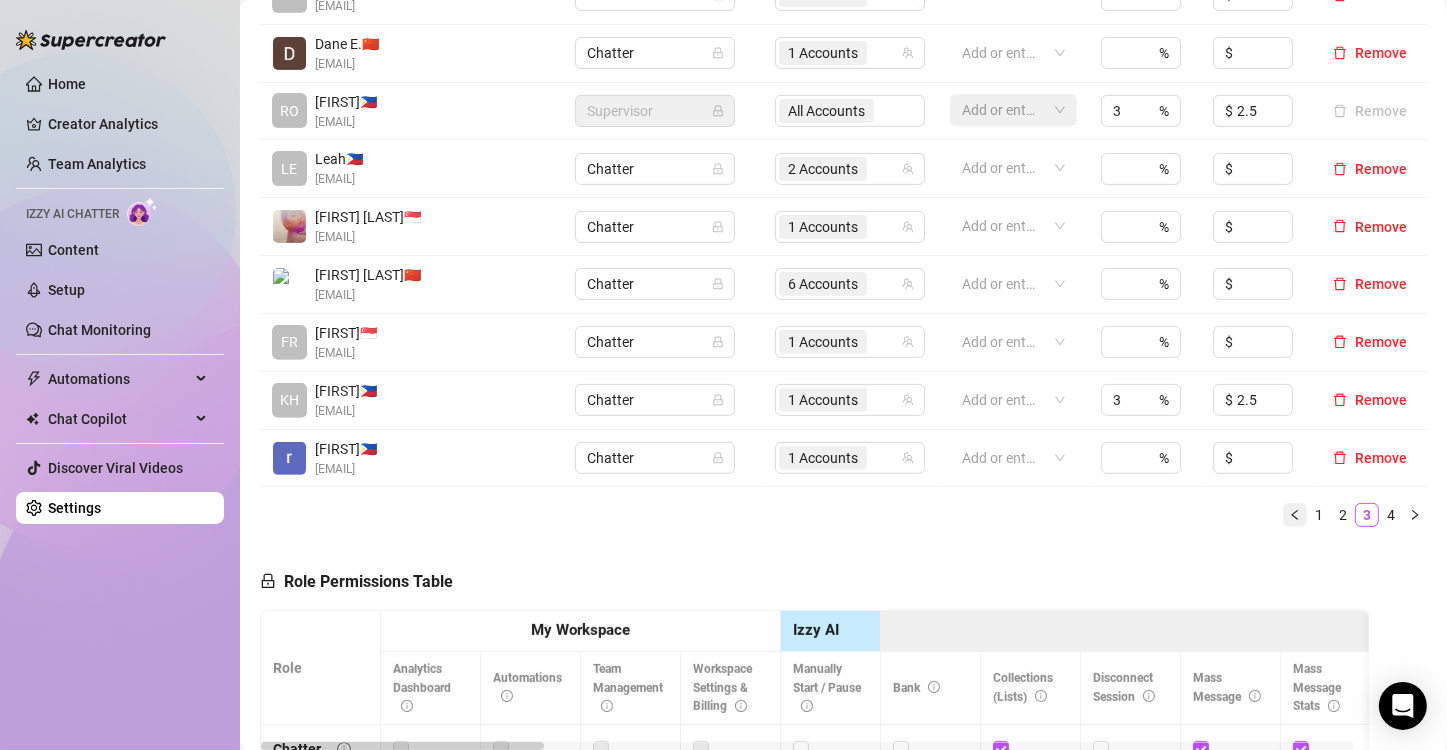 click 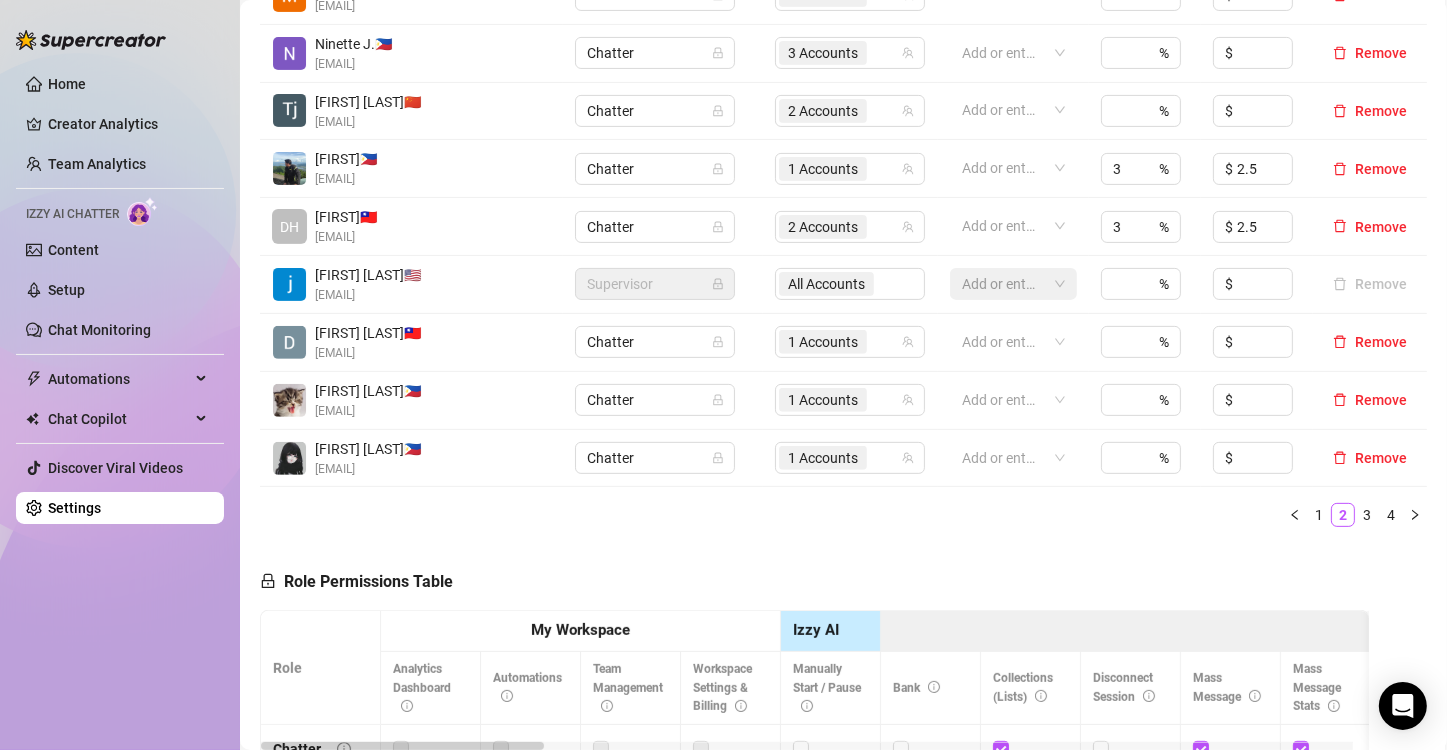 scroll, scrollTop: 400, scrollLeft: 0, axis: vertical 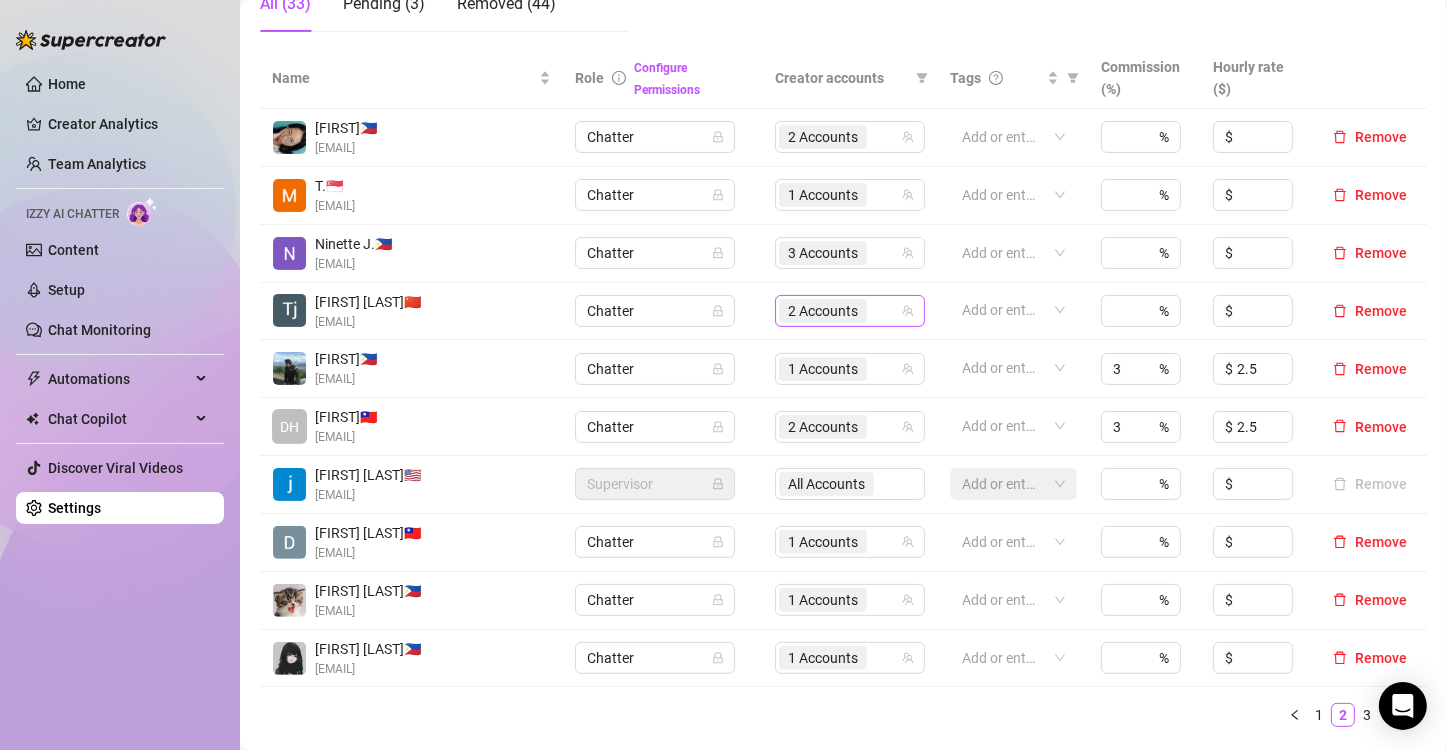 click on "2 Accounts" at bounding box center [823, 311] 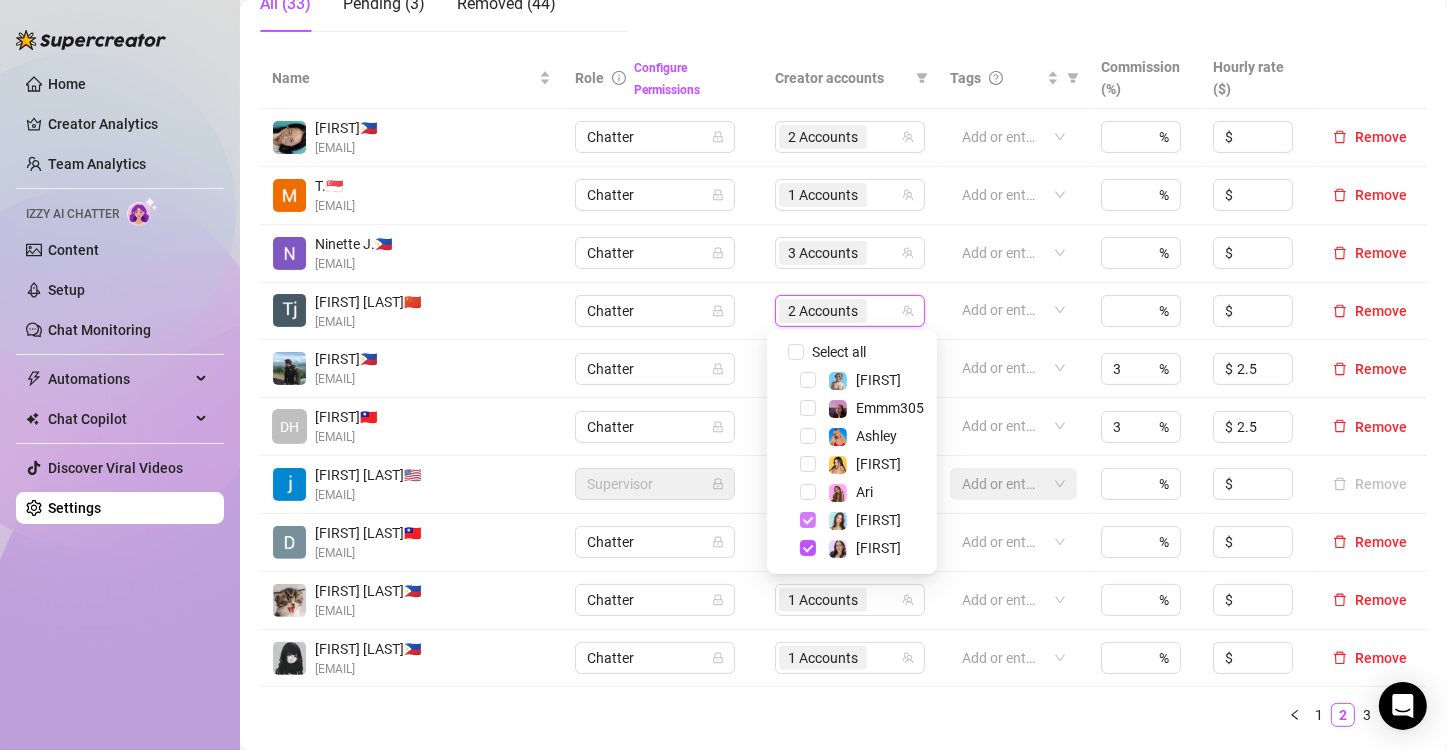 click at bounding box center [808, 520] 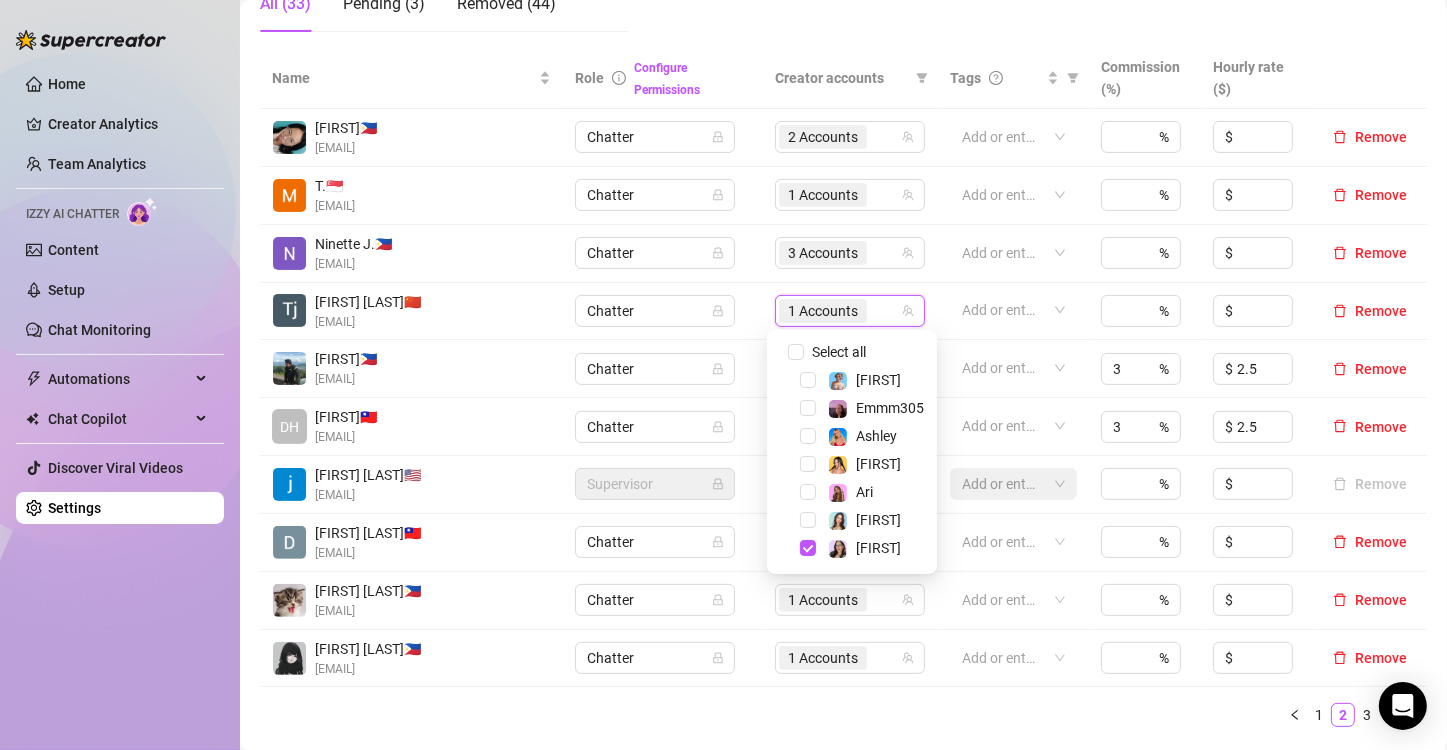click on "1 2 3 4" at bounding box center [843, 715] 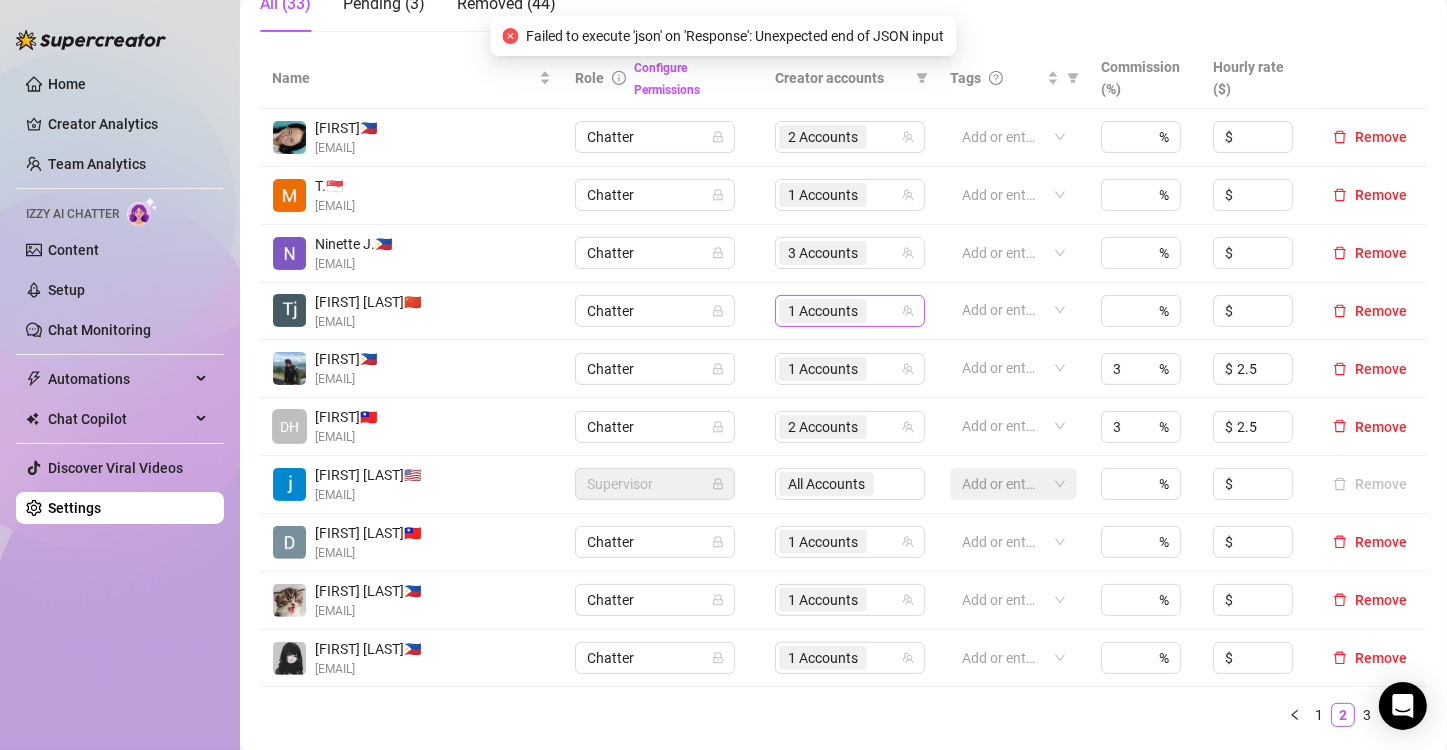 click on "1 Accounts" at bounding box center (823, 311) 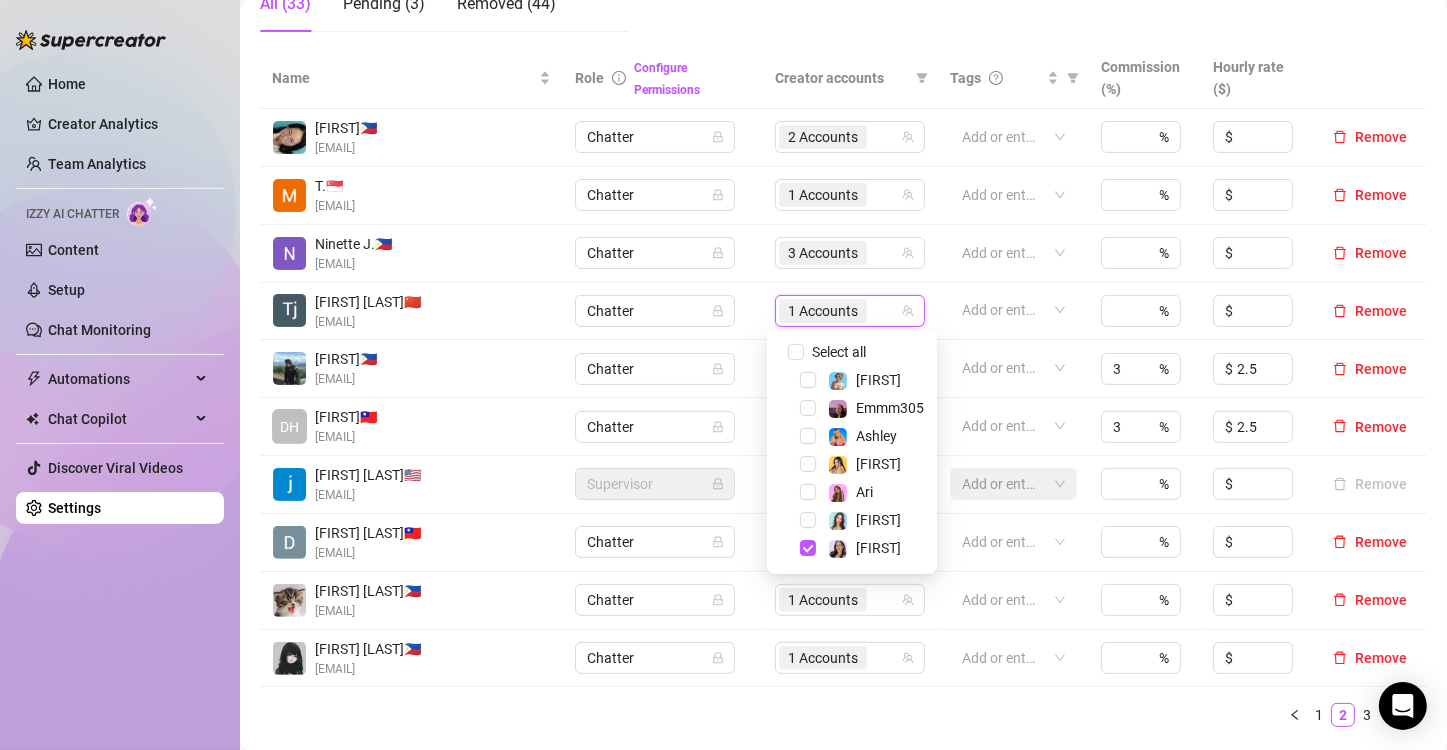 click on "1 2 3 4" at bounding box center (843, 715) 